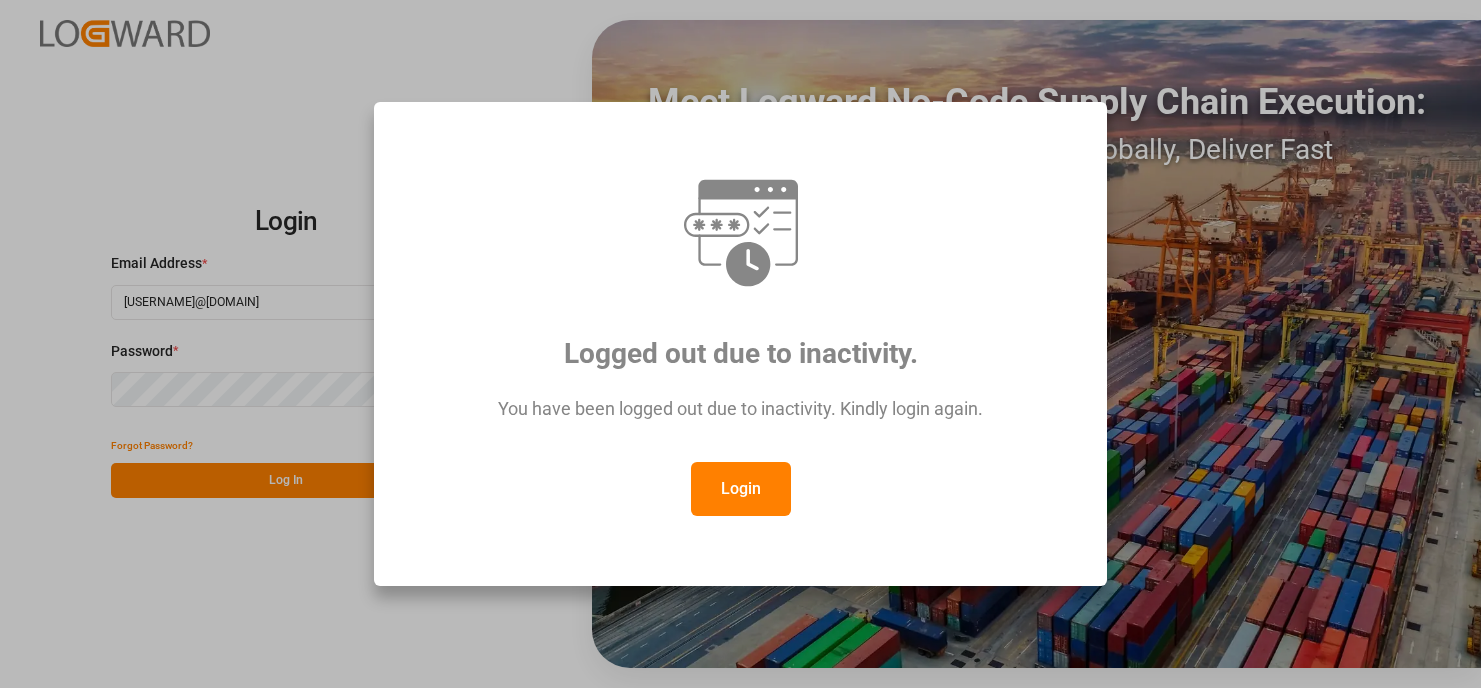scroll, scrollTop: 0, scrollLeft: 0, axis: both 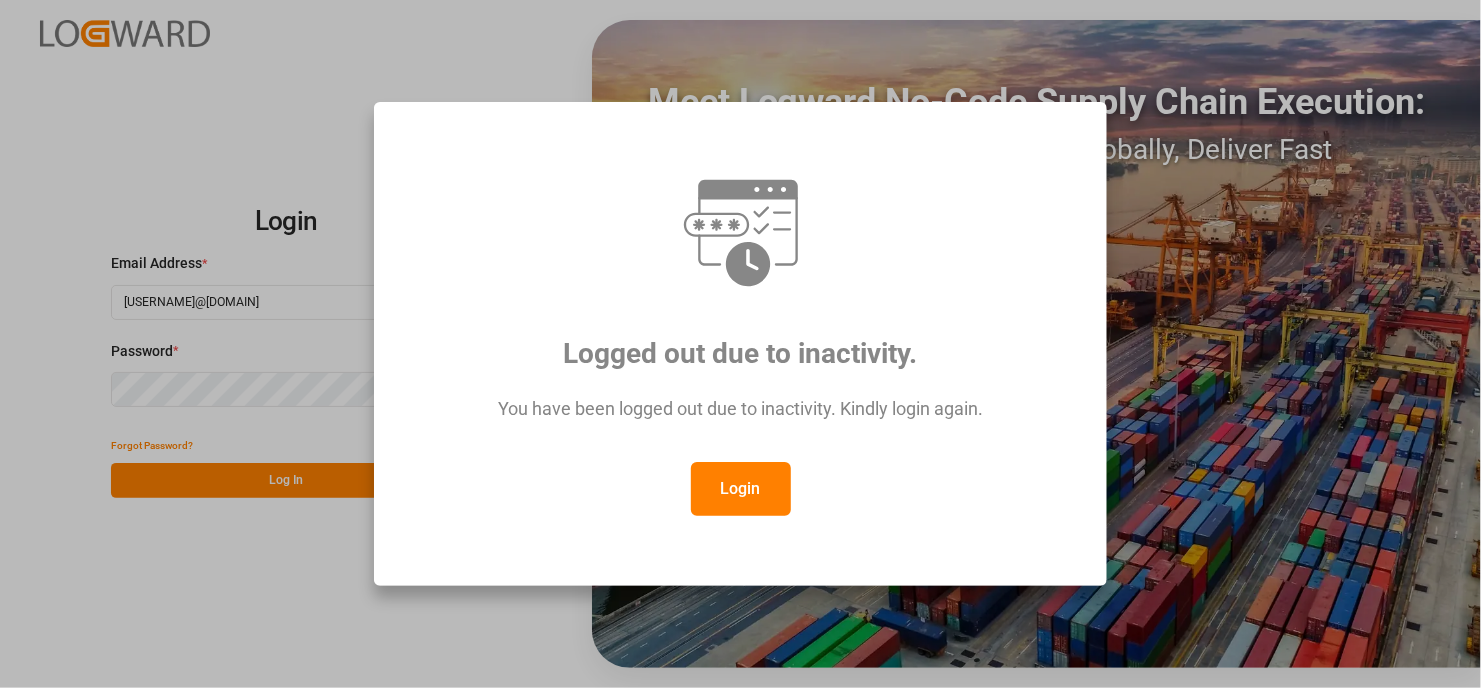 click on "Login" at bounding box center (741, 489) 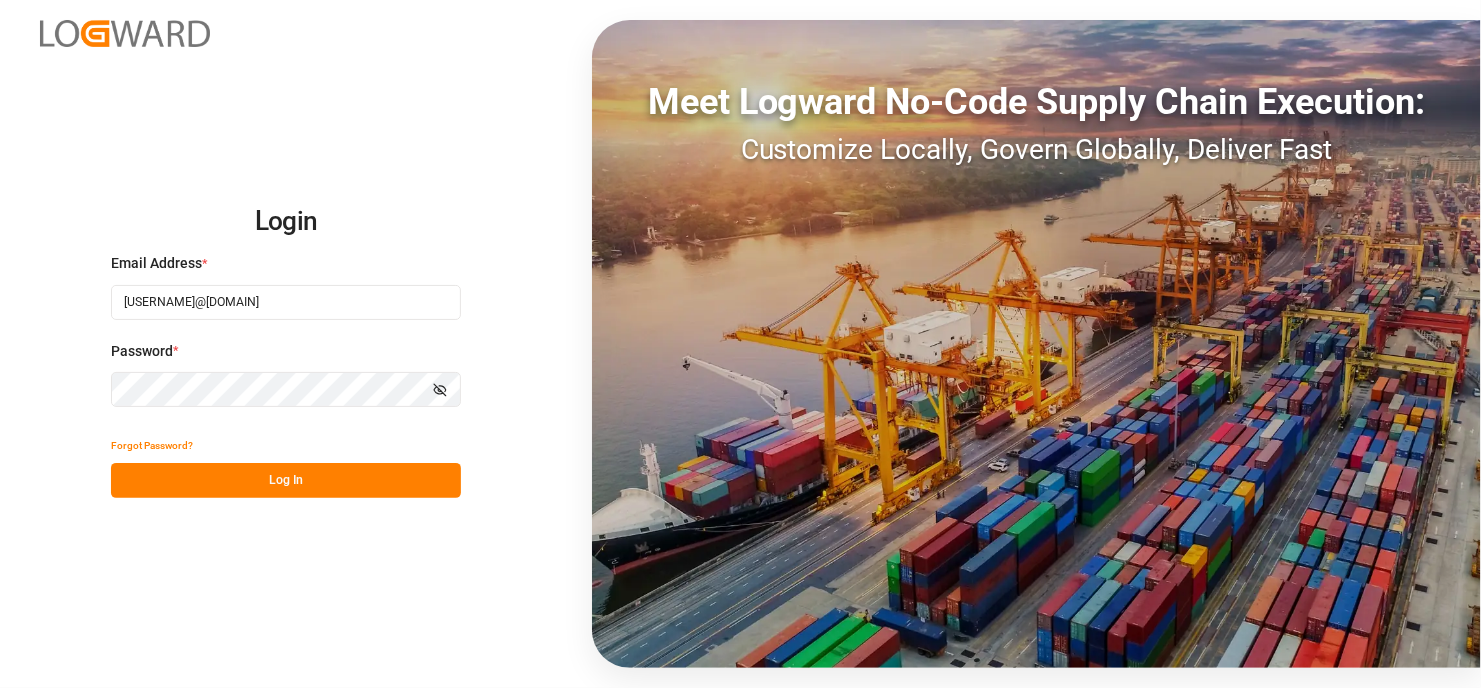 click on "Log In" at bounding box center (286, 480) 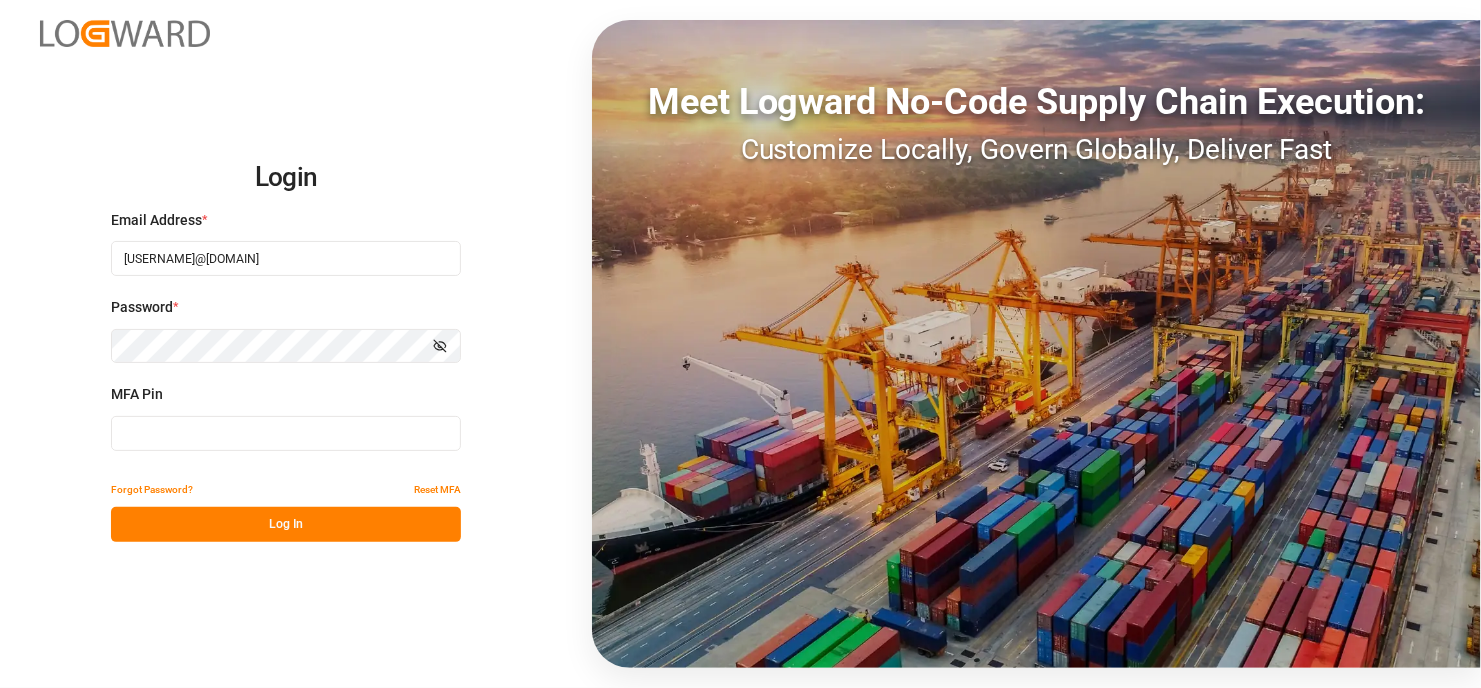 click at bounding box center [286, 433] 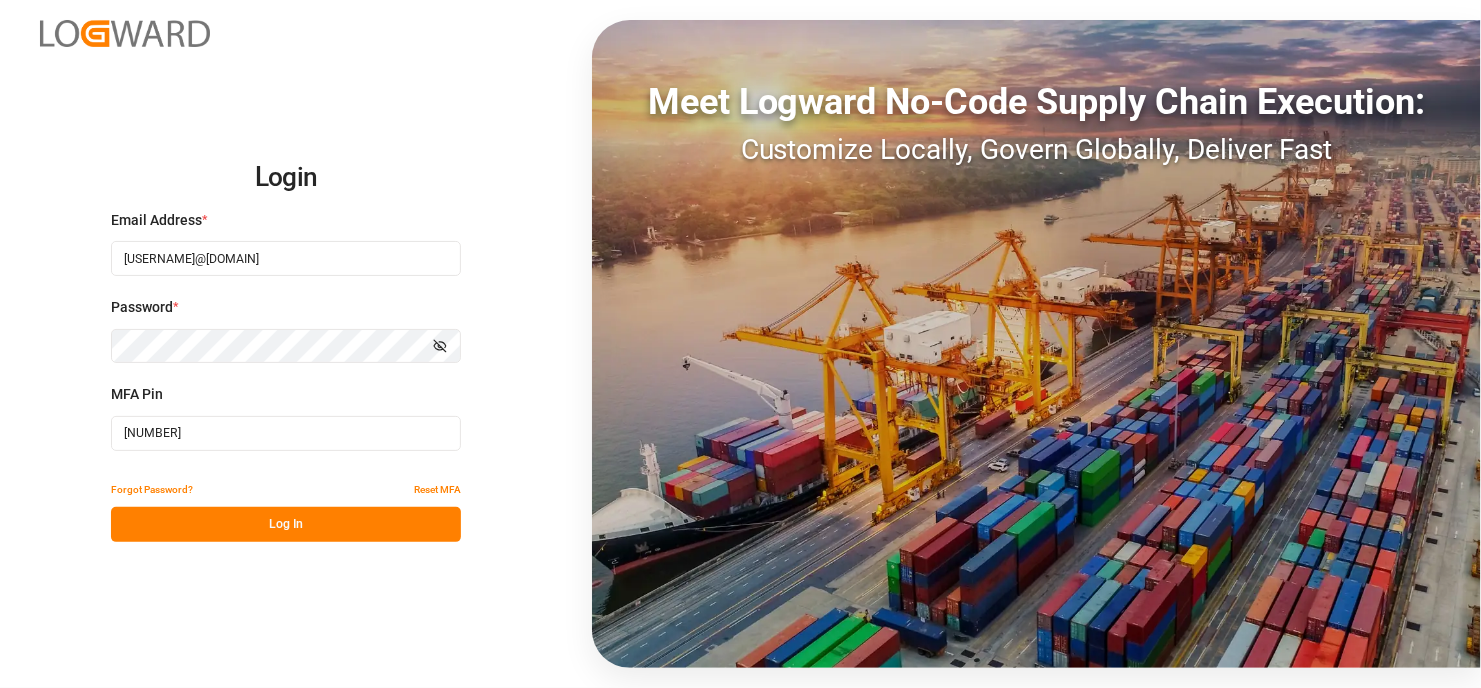 type on "[NUMBER]" 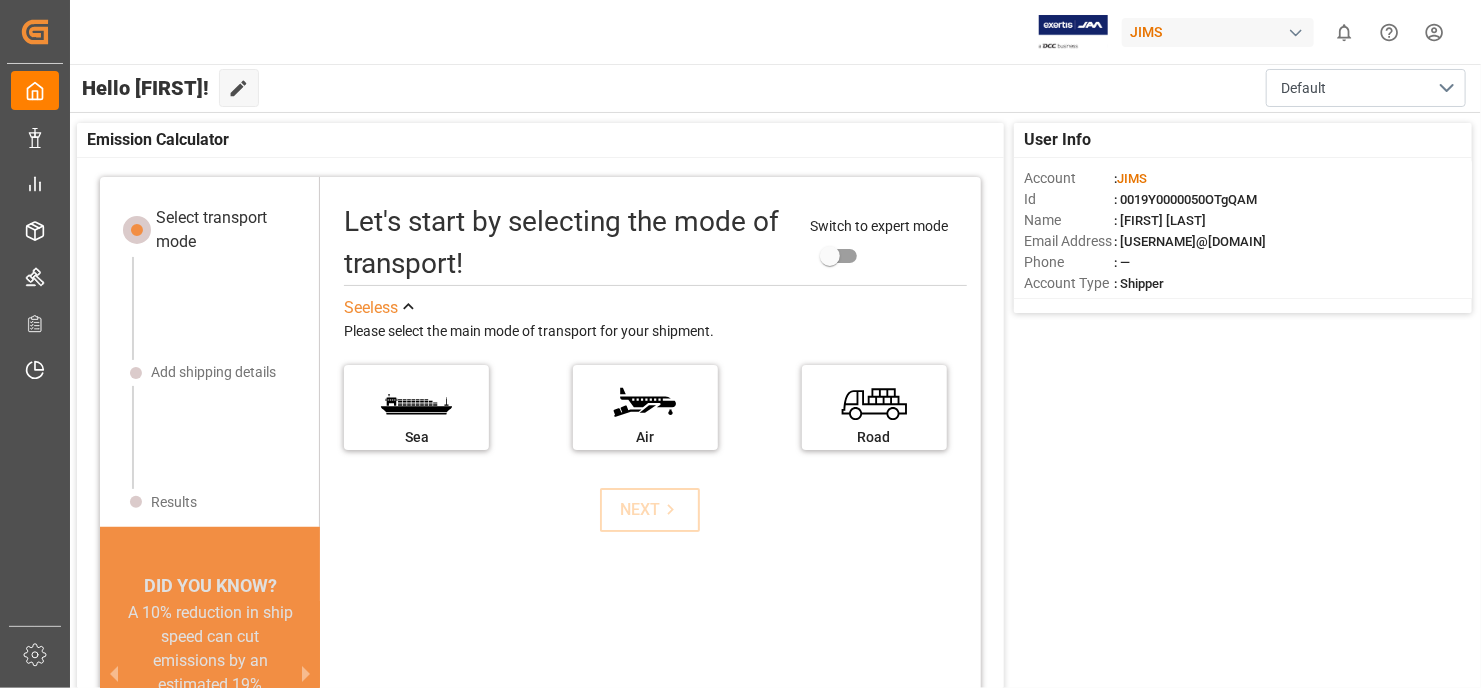click on "User Info Account  :  JIMS Id  : 0019Y0000050OTgQAM Name  : [FIRST] [LAST]  Email Address  : [USERNAME]@[DOMAIN] Phone  : — Account Type  : Shipper Emission Calculator Select transport mode Add shipping details Results DID YOU KNOW? A 10% reduction in ship speed can cut emissions by an estimated 19% (Bloomberg) The energy needed to power one large container ship across the ocean in a single day is the same needed to power 50,000 homes (International Chamber of Shipping) In 2018, carbon dioxide emissions from the European Union's transport sector reached 982 million metric tons (Statista) CO2 emissions from the global transport sector fell by over 10% in 2020 (International Energy Agency) In 2020, IMO member countries approved a set of short-term measures to achieve 40% carbon emission reduction by 2030 (International Energy Agency) Companies are facing up to $120 billion in costs from environmental risks in their supply chains over the next 5 years (CDP report) Switch to expert mode See  less Sea" at bounding box center (774, 478) 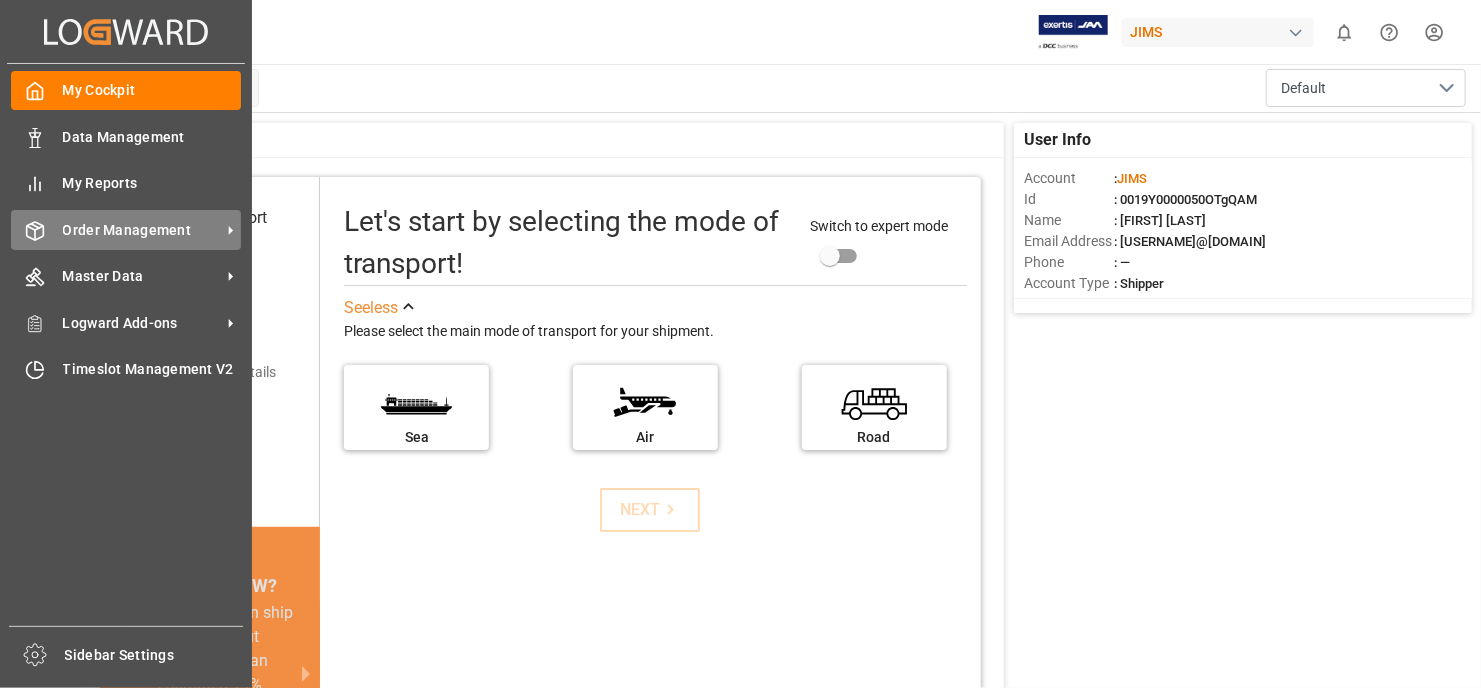 click 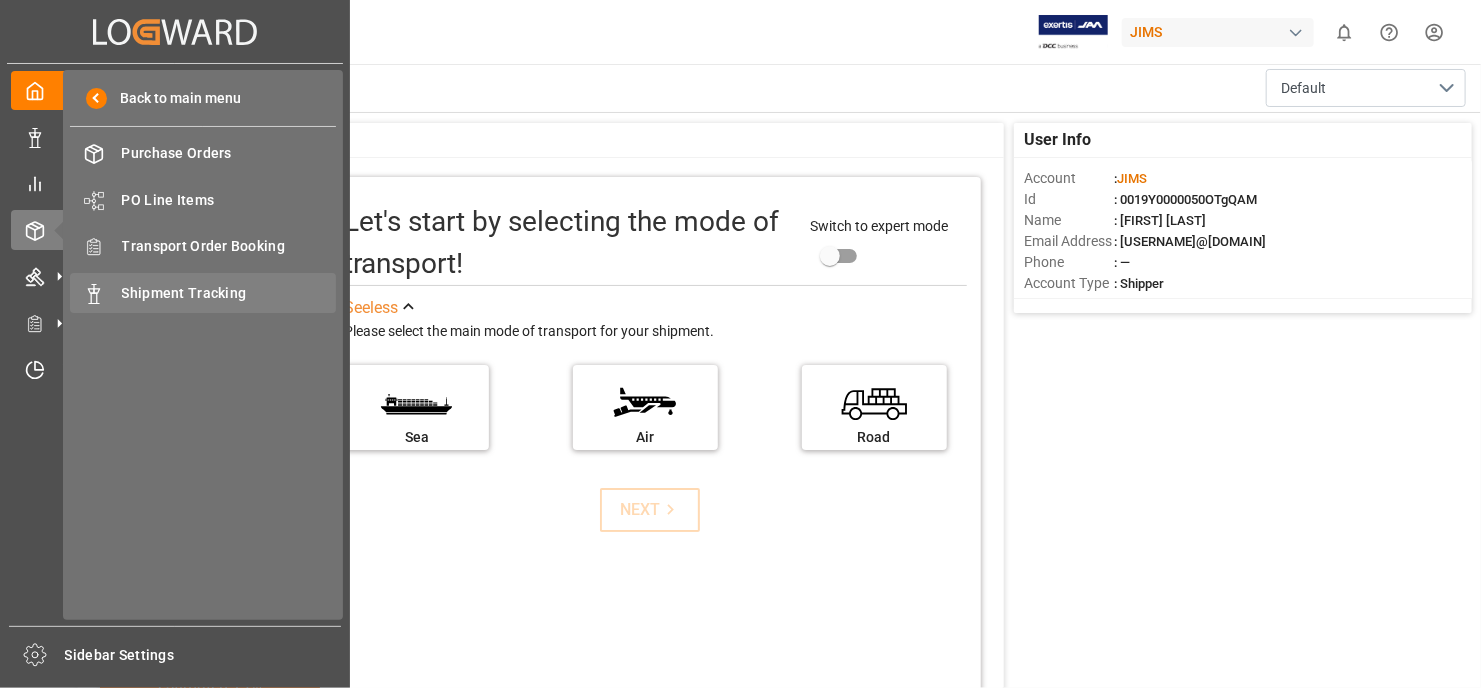 click on "Shipment Tracking" at bounding box center [229, 293] 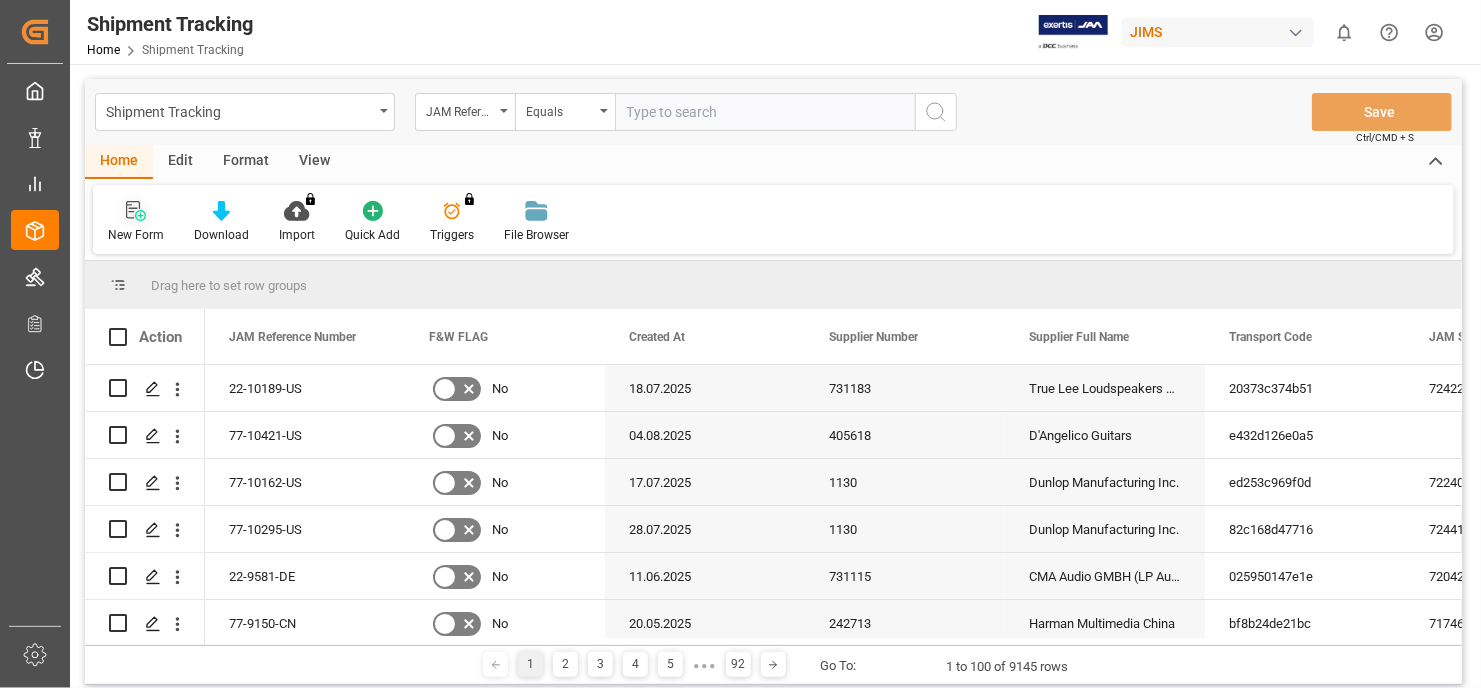 click 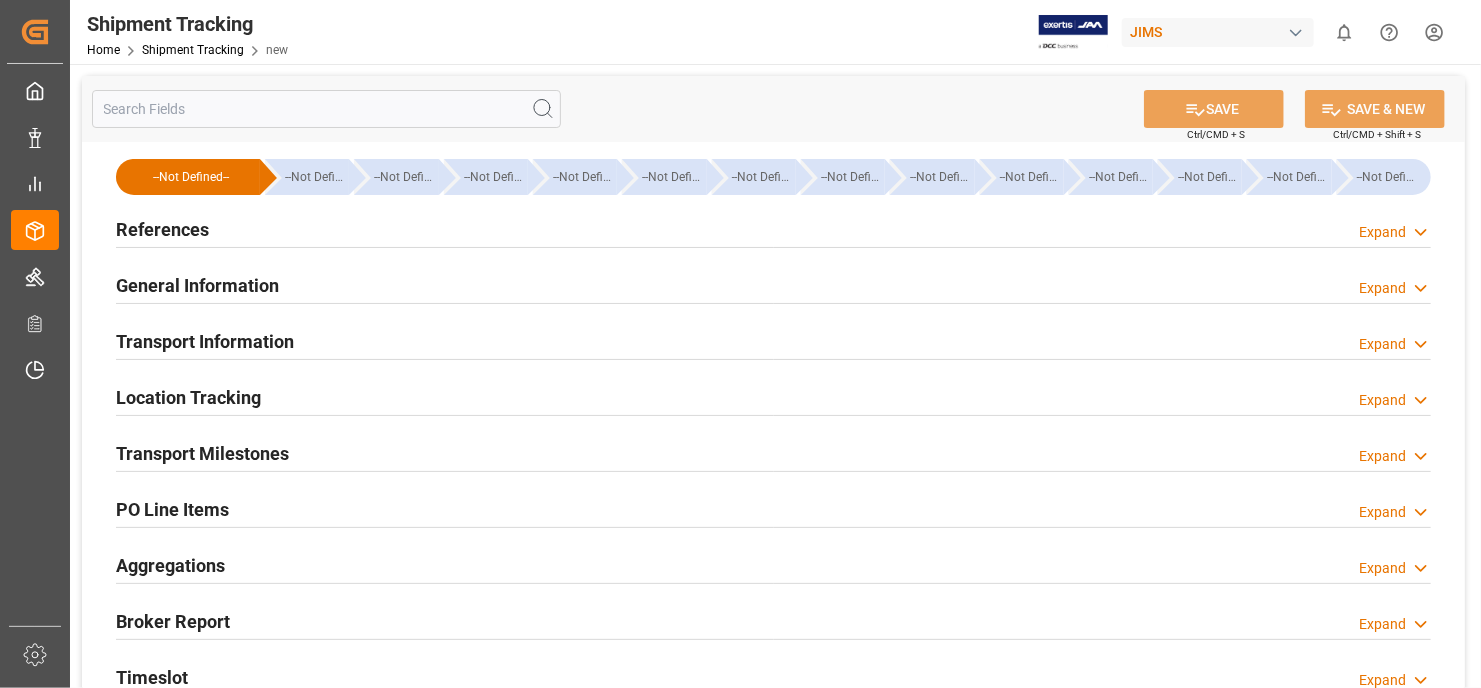 click on "References" at bounding box center [162, 228] 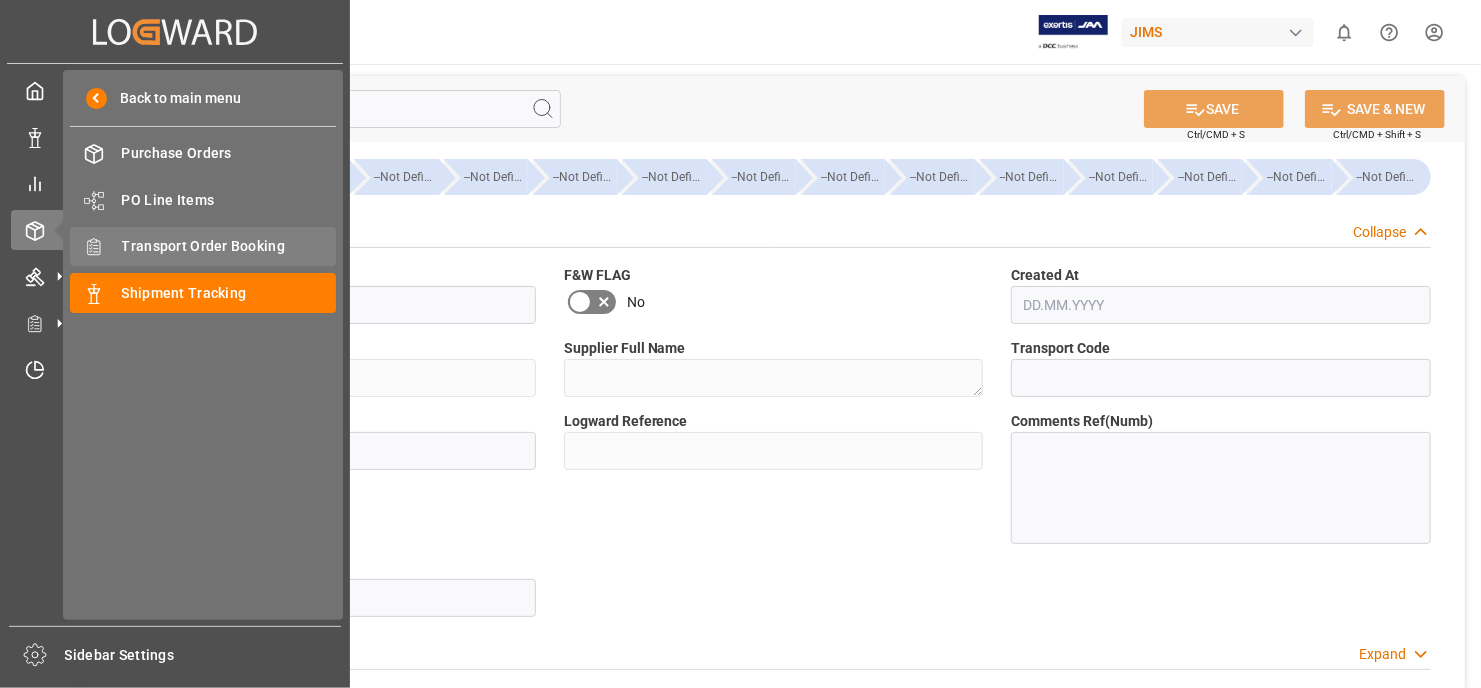 click on "Transport Order Booking" at bounding box center (229, 246) 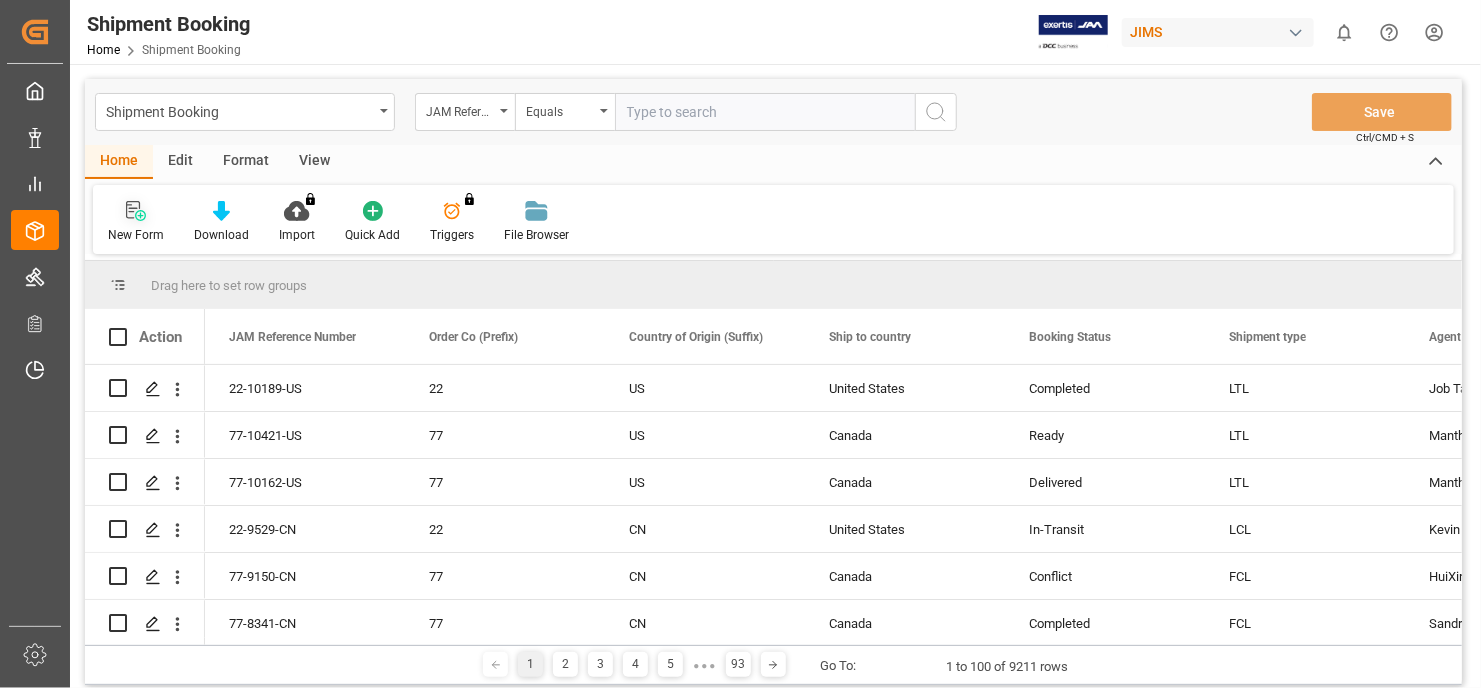 click 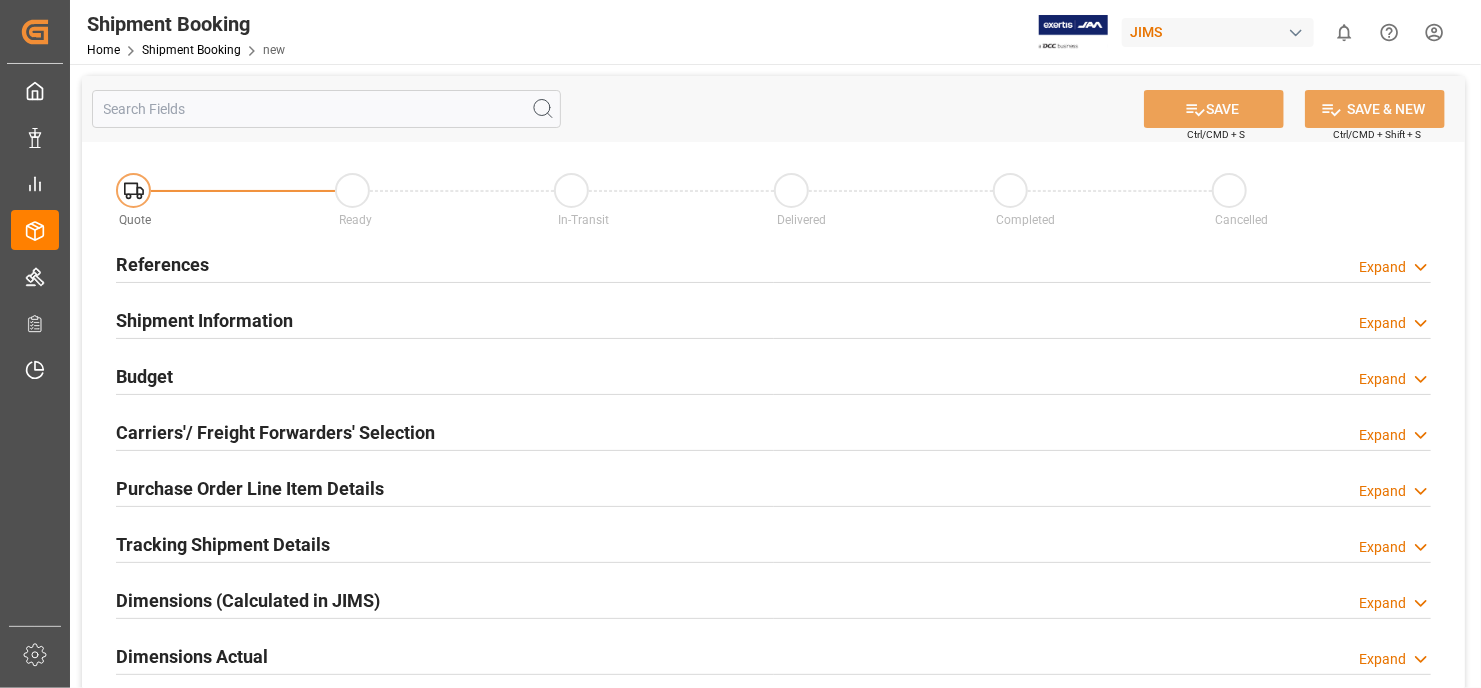 click on "References" at bounding box center (162, 264) 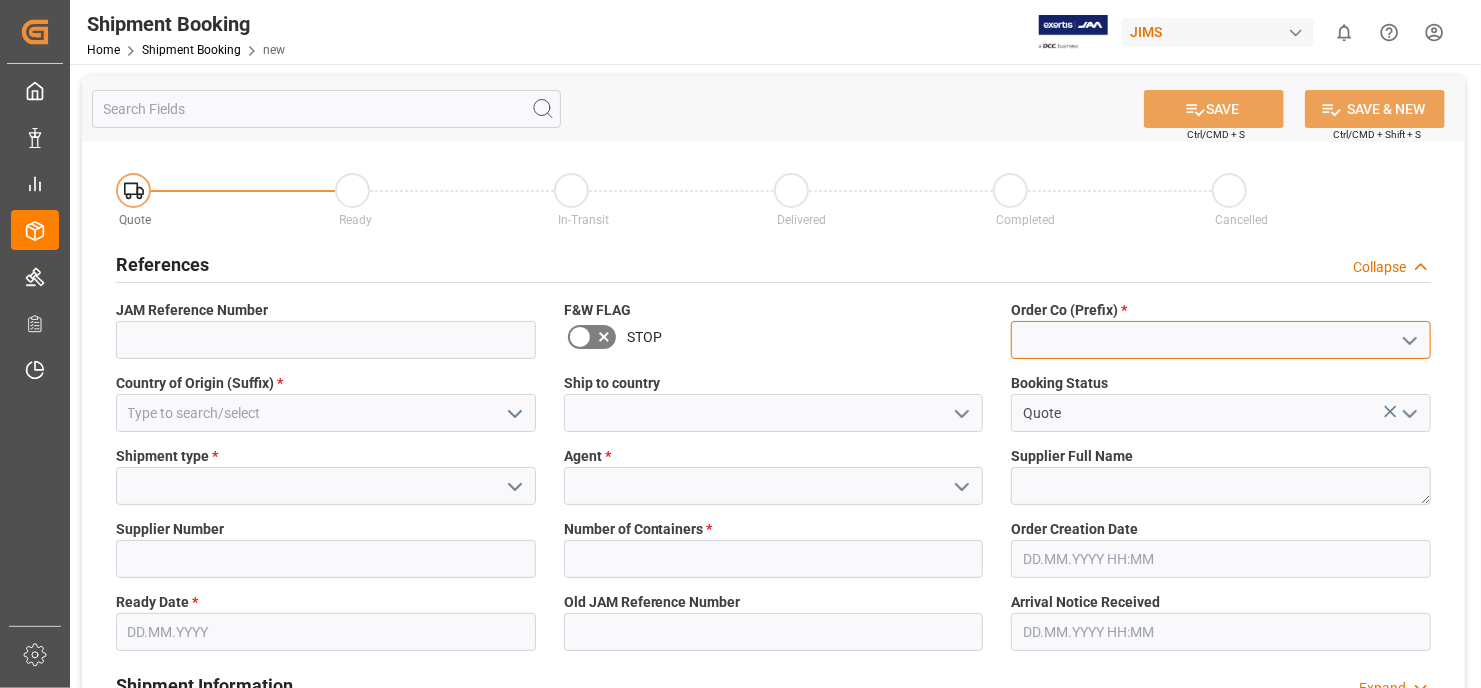 click at bounding box center (1221, 340) 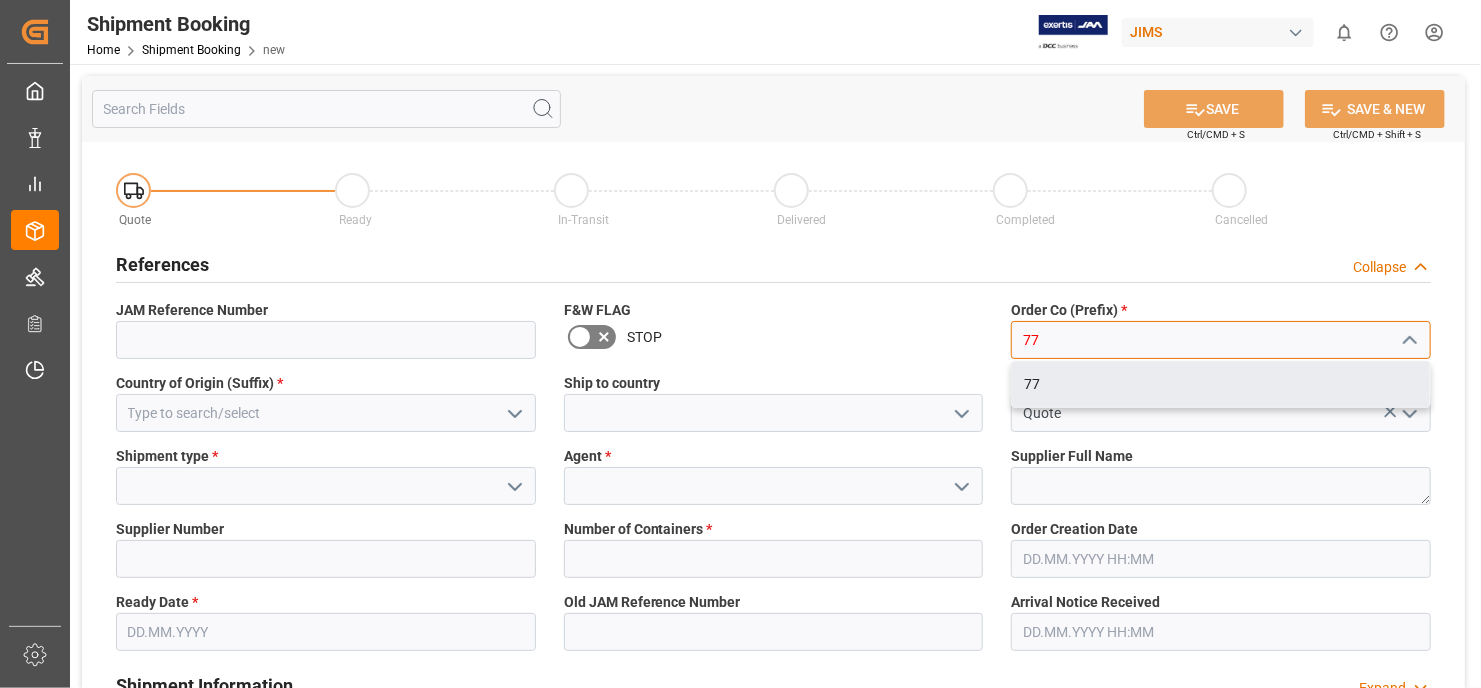 click on "77" at bounding box center (1221, 384) 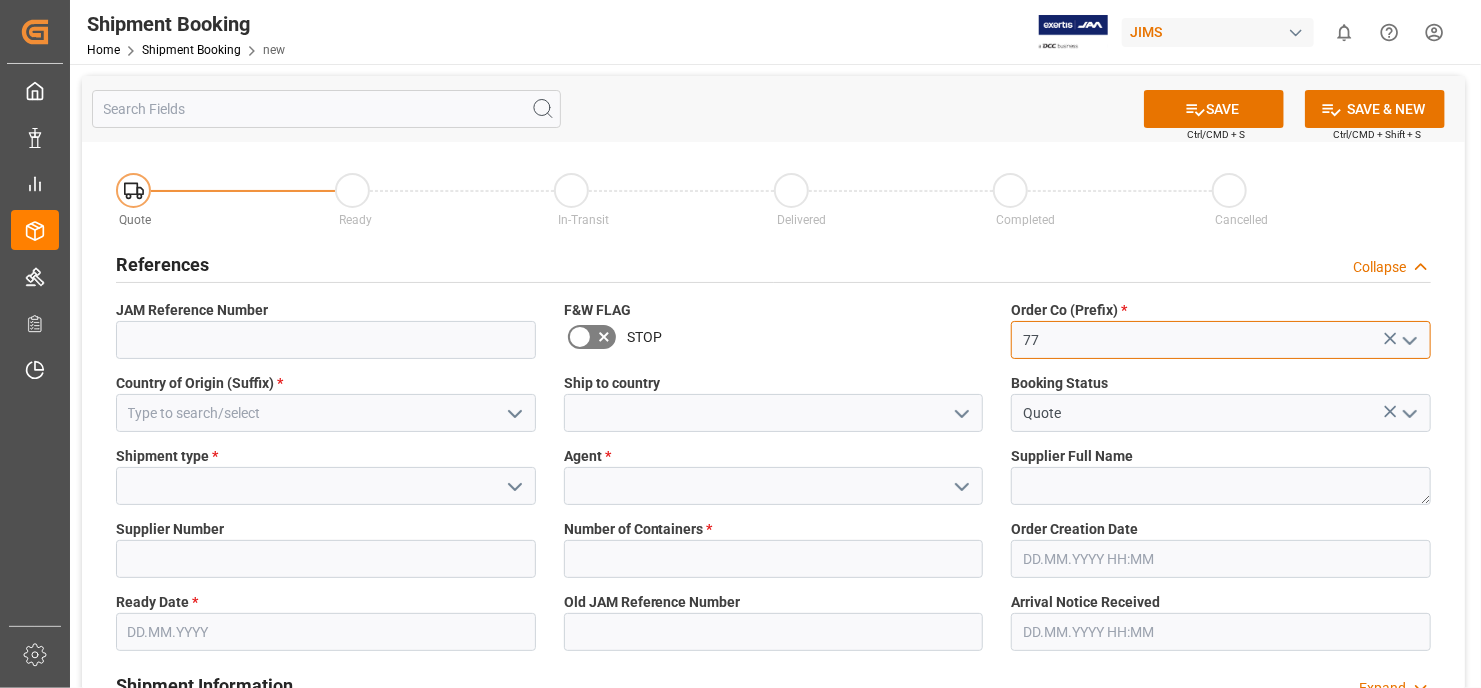 type on "77" 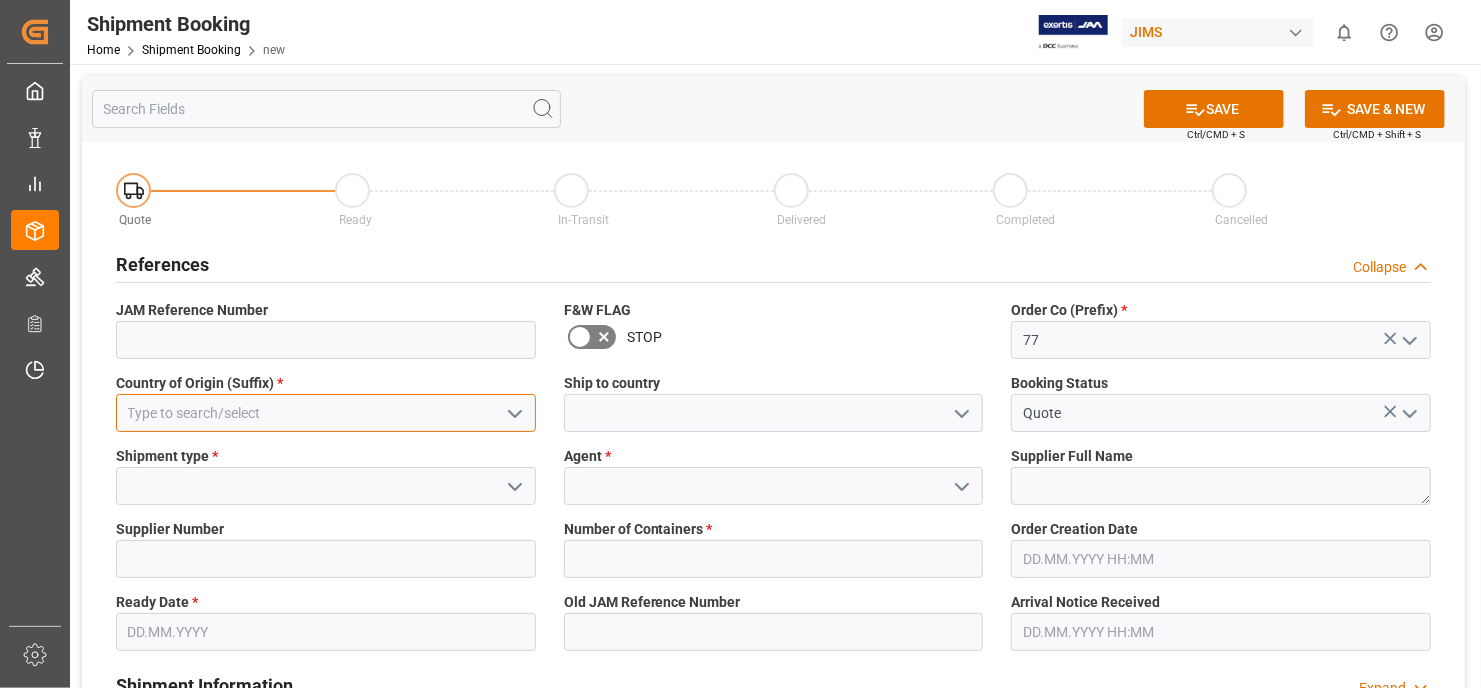 click at bounding box center [326, 413] 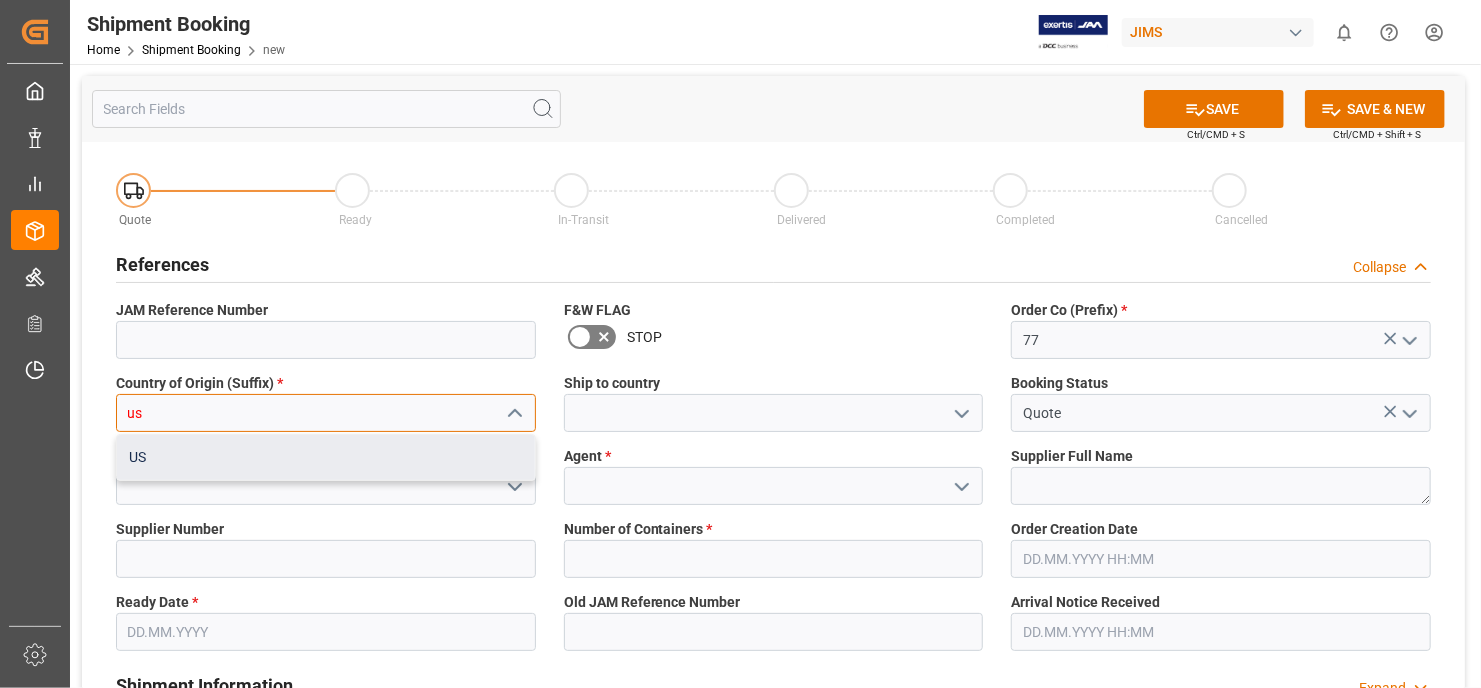 click on "US" at bounding box center [326, 457] 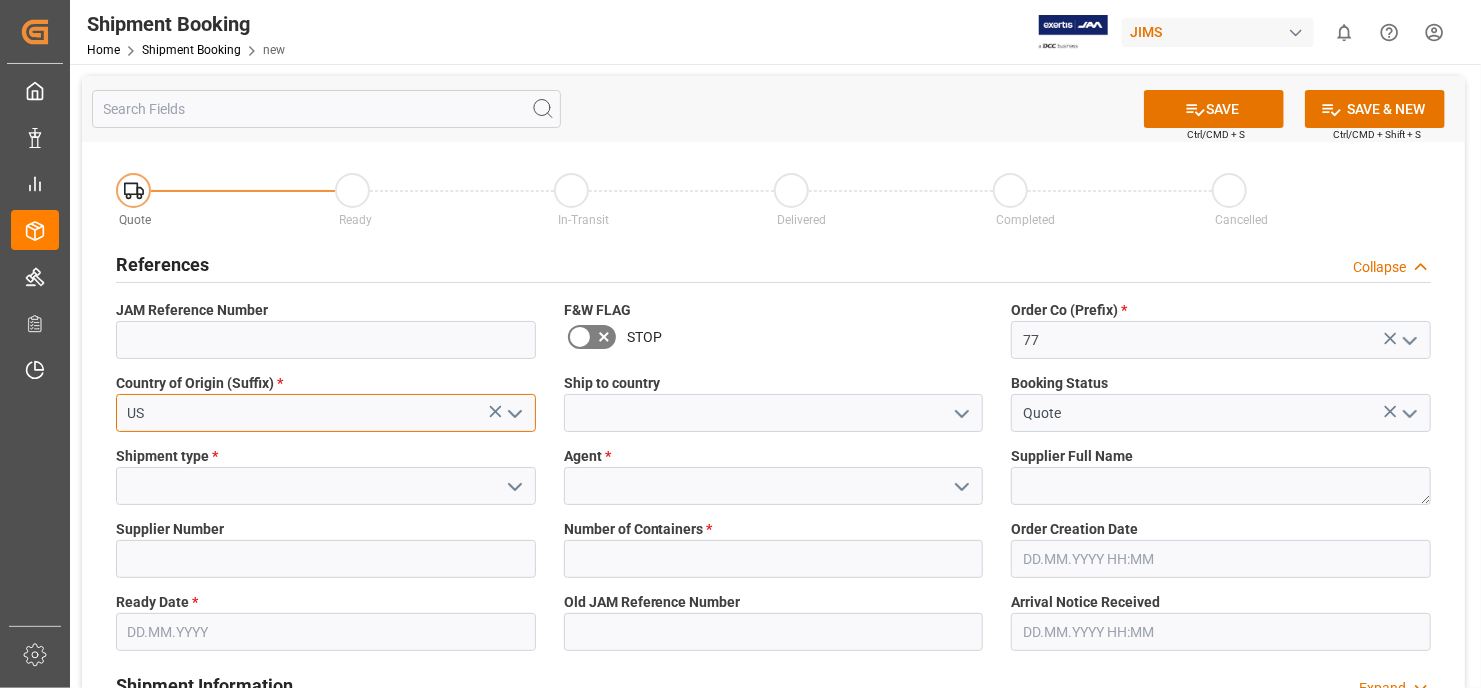 type on "US" 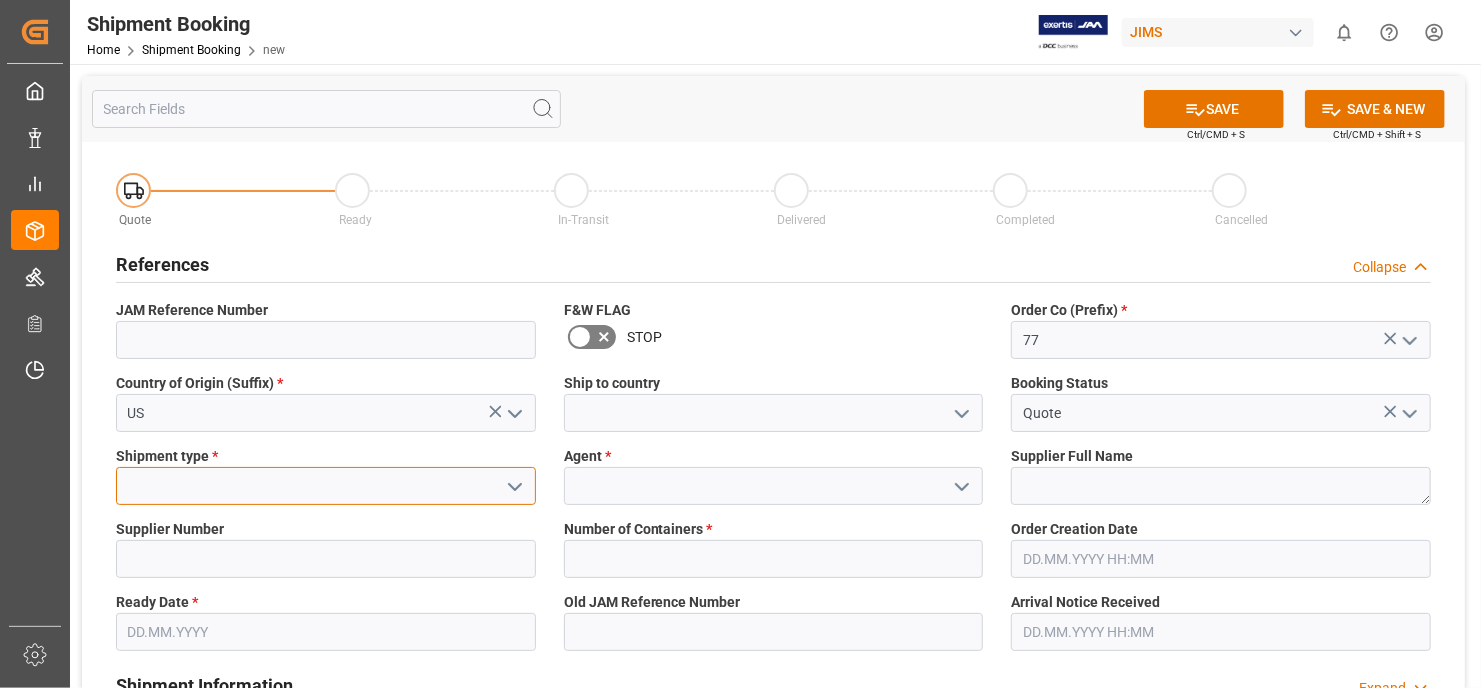 click at bounding box center [326, 486] 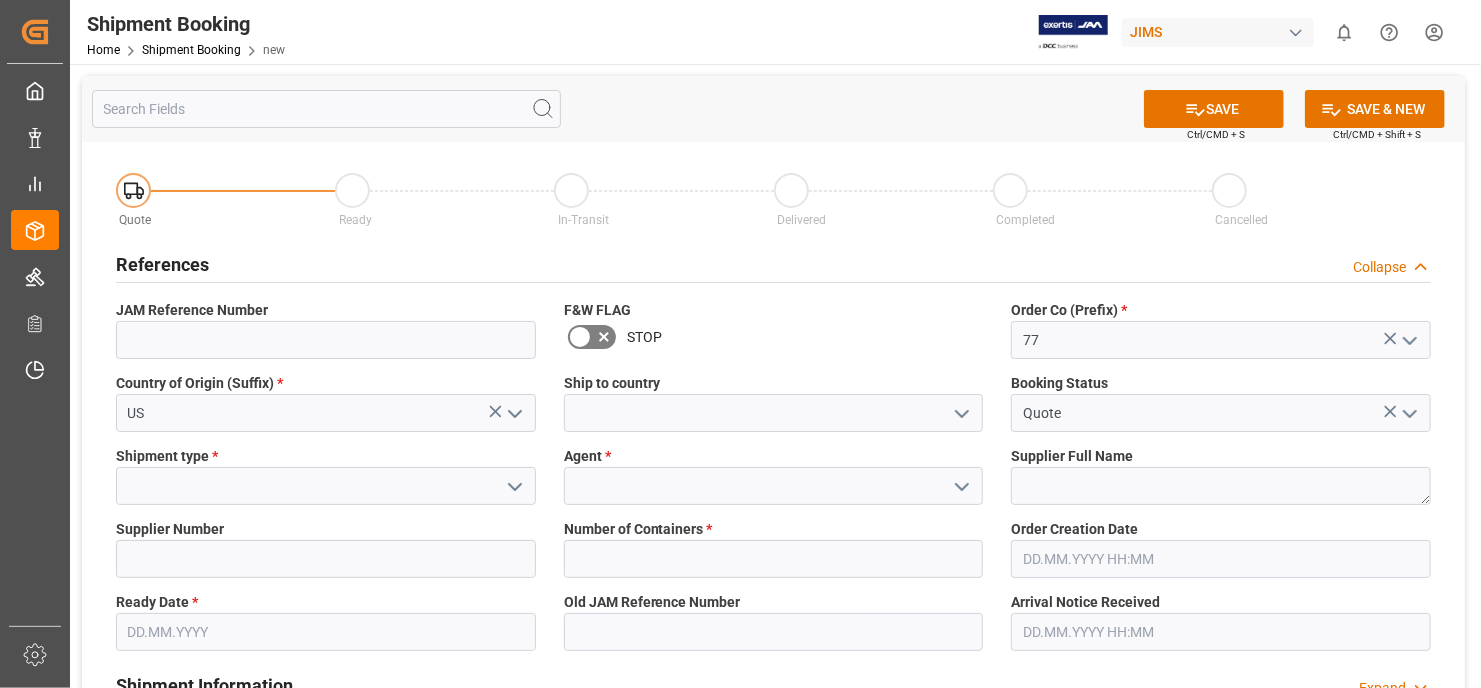 click 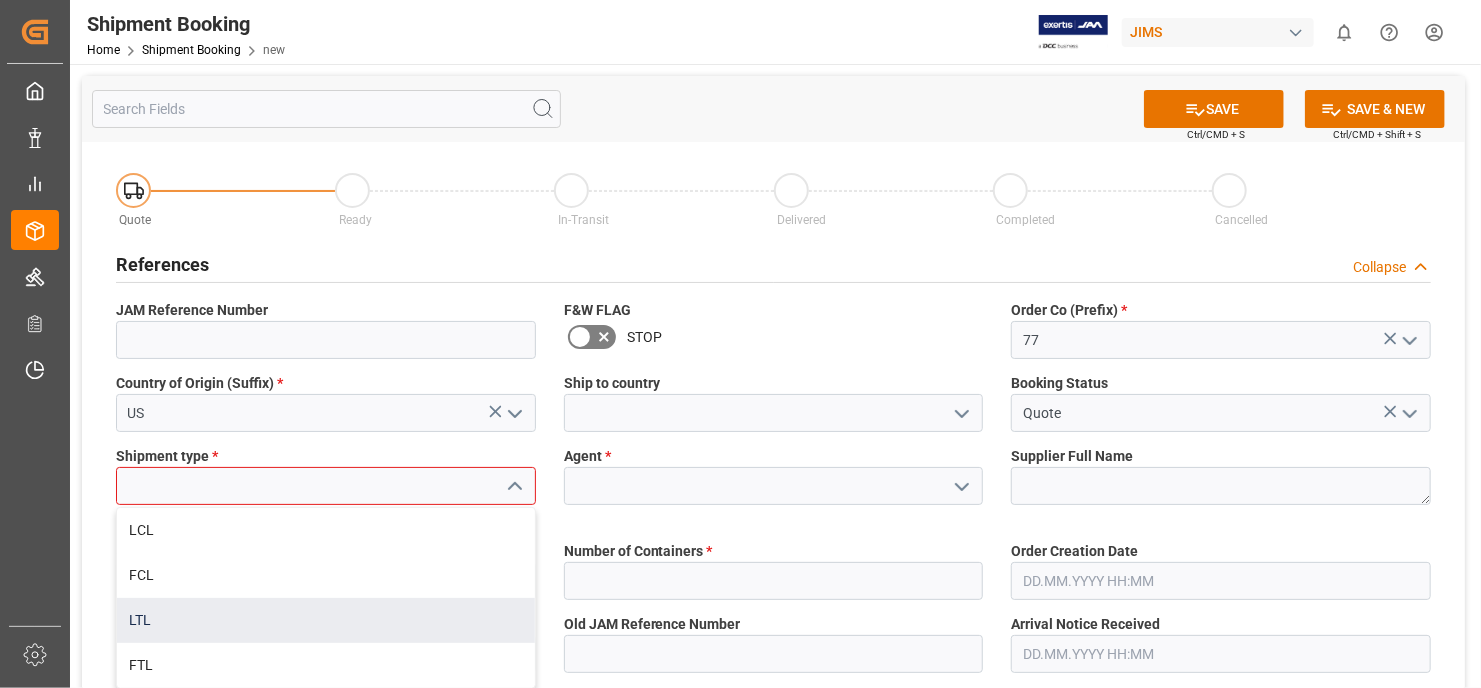 click on "LTL" at bounding box center (326, 620) 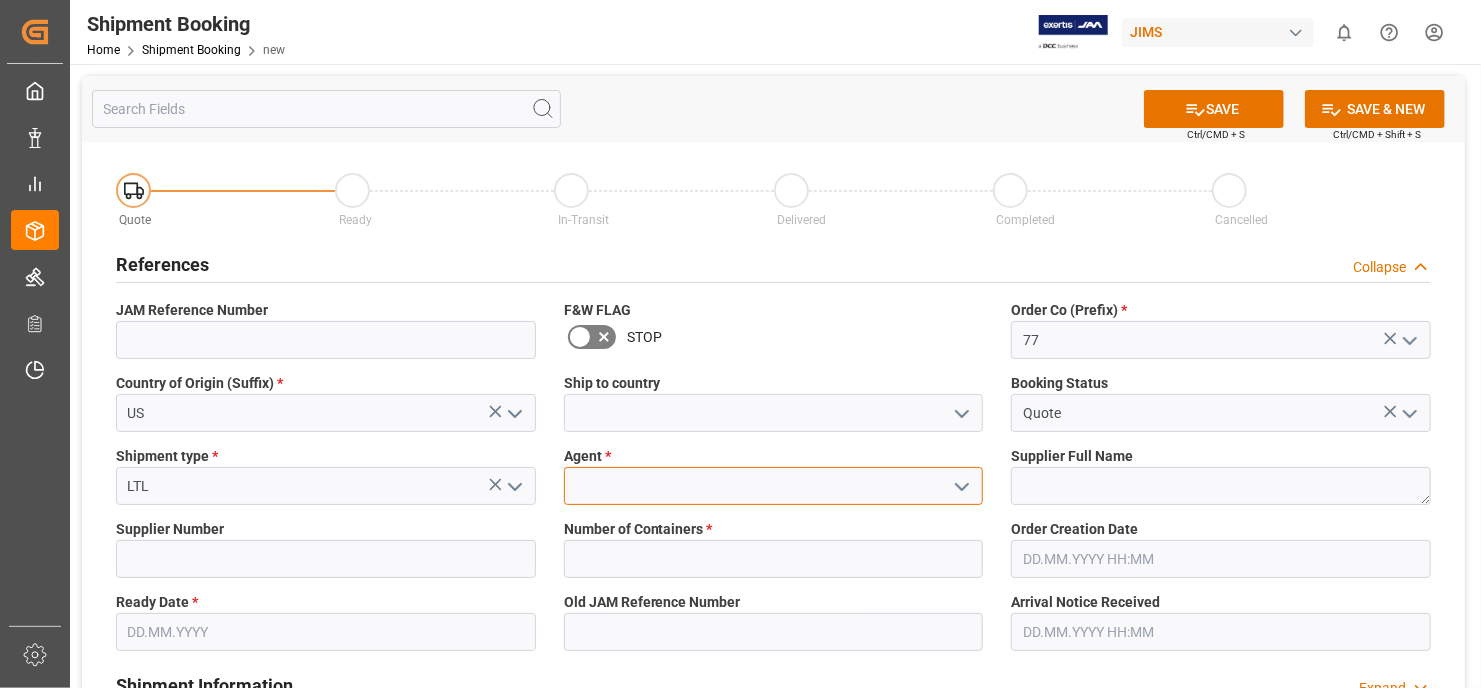 drag, startPoint x: 830, startPoint y: 489, endPoint x: 820, endPoint y: 488, distance: 10.049875 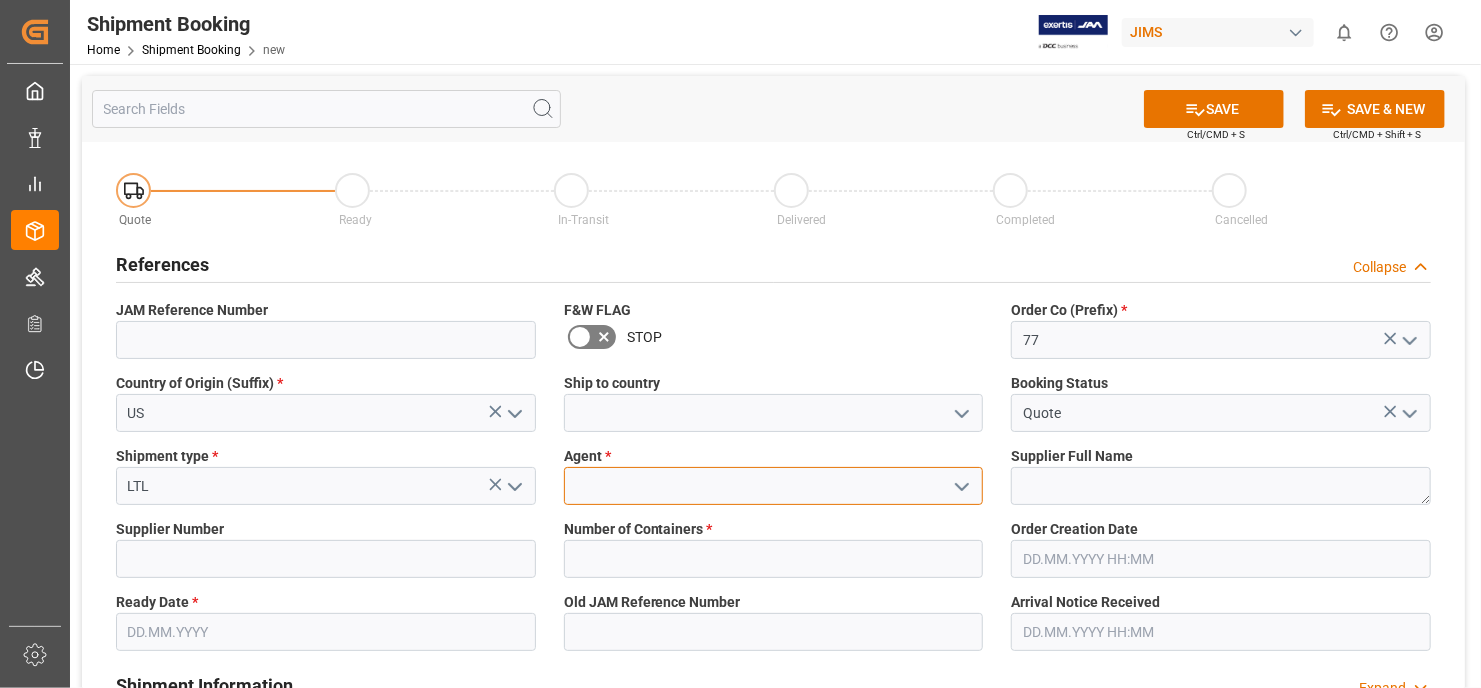 click at bounding box center [774, 486] 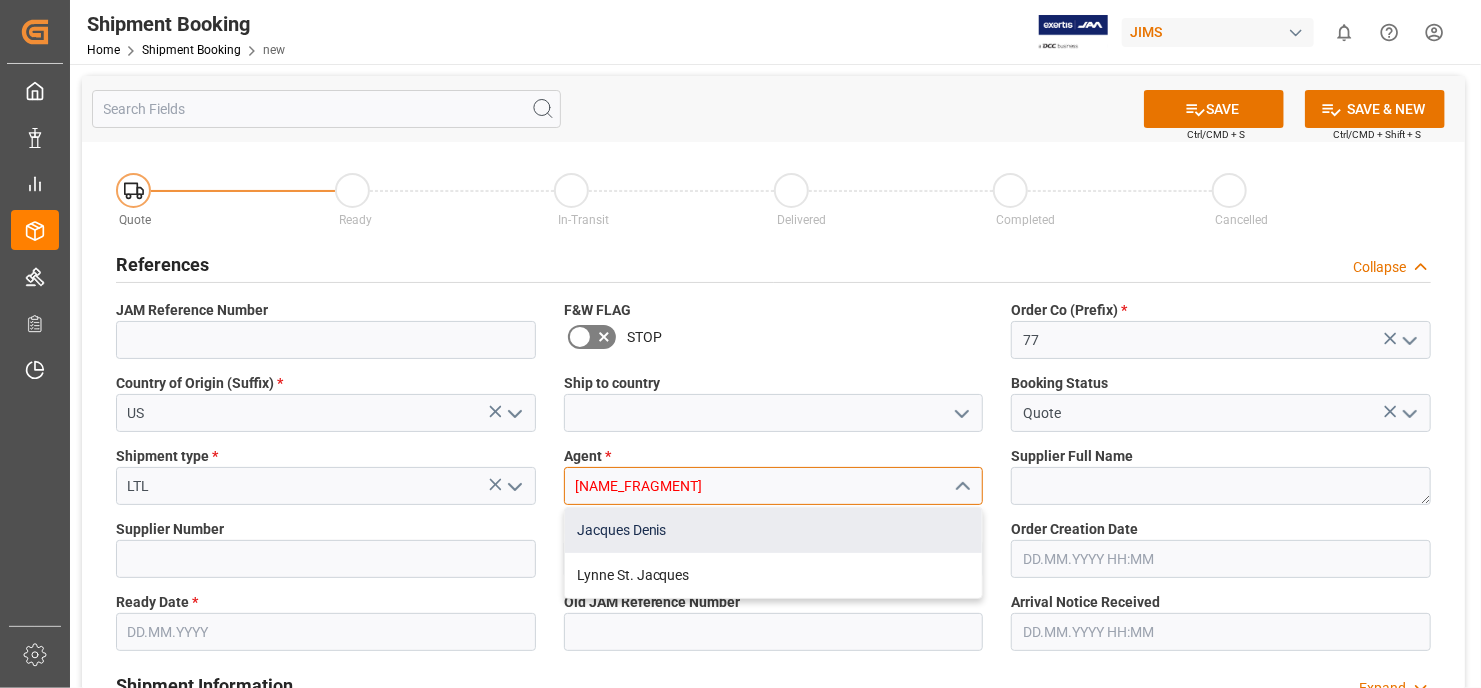 click on "Jacques Denis" at bounding box center (774, 530) 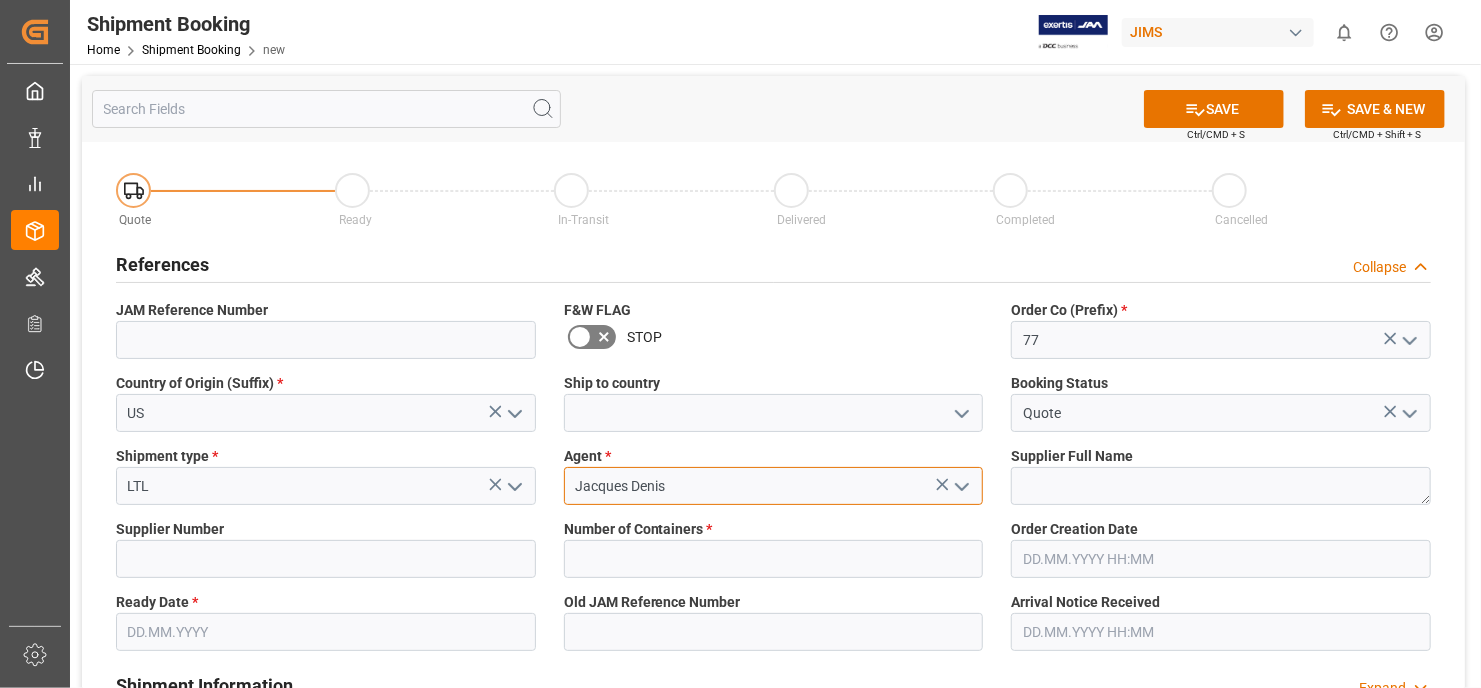 type on "Jacques Denis" 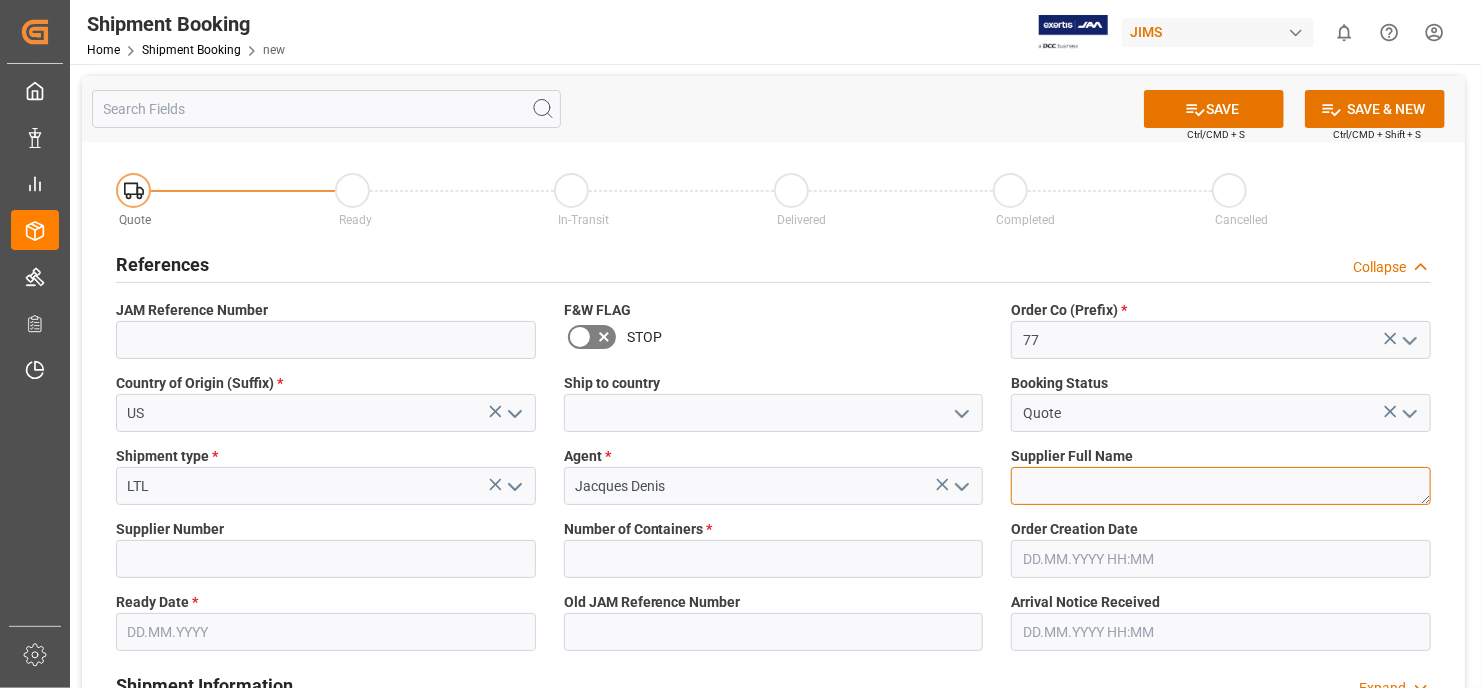 drag, startPoint x: 1285, startPoint y: 485, endPoint x: 1274, endPoint y: 495, distance: 14.866069 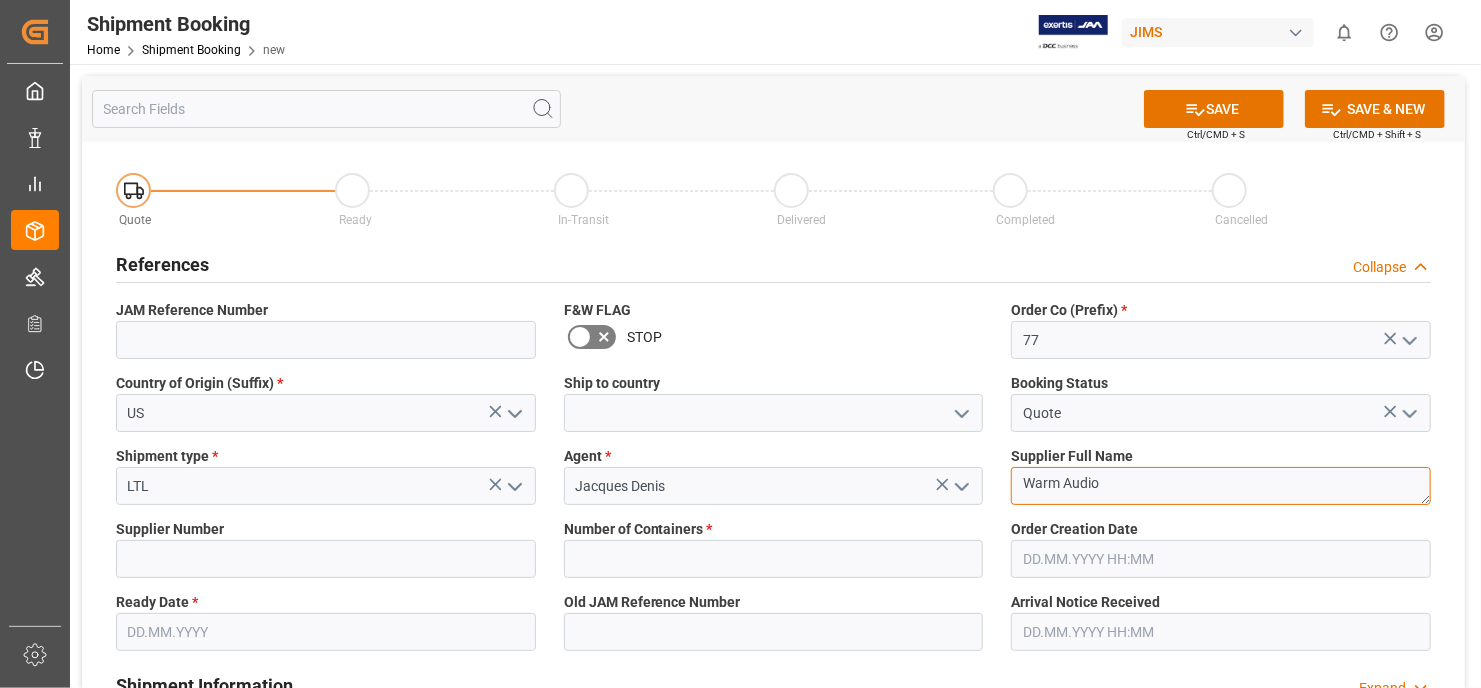 type on "Warm Audio" 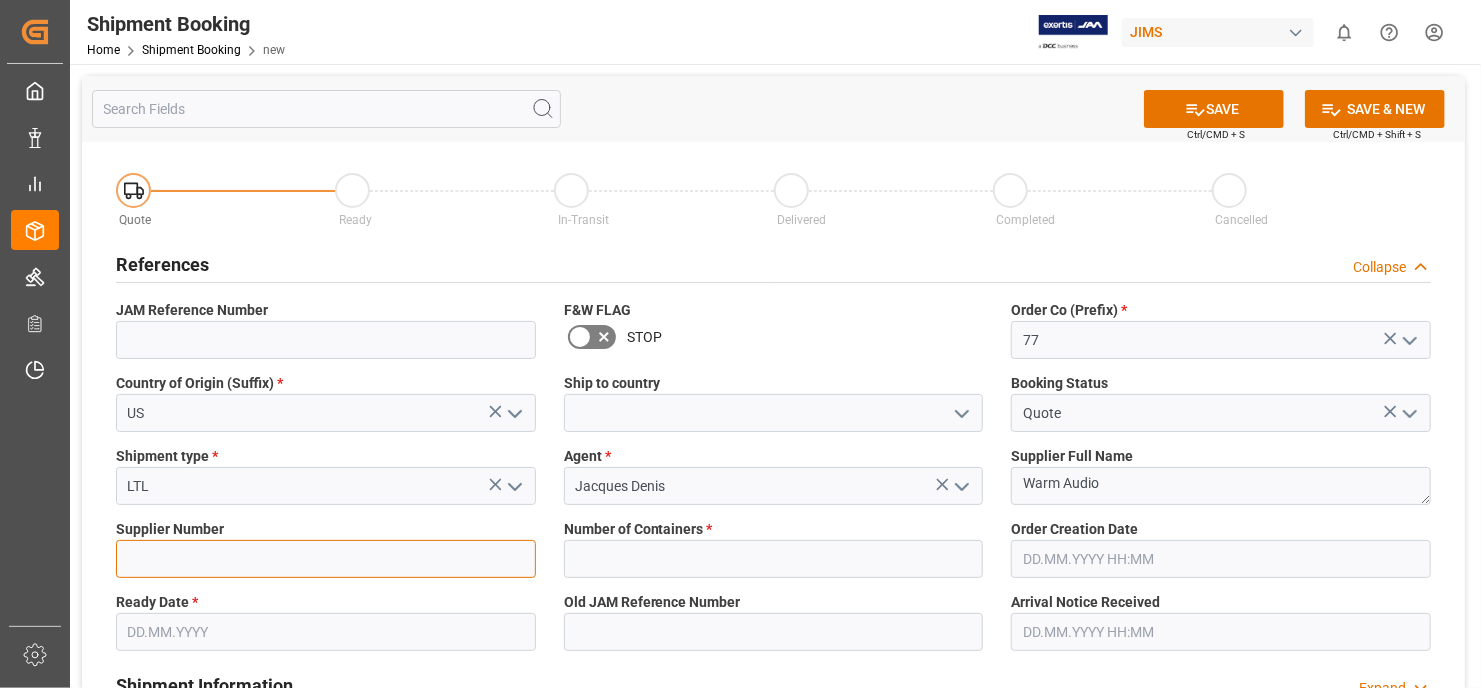 drag, startPoint x: 340, startPoint y: 556, endPoint x: 367, endPoint y: 547, distance: 28.460499 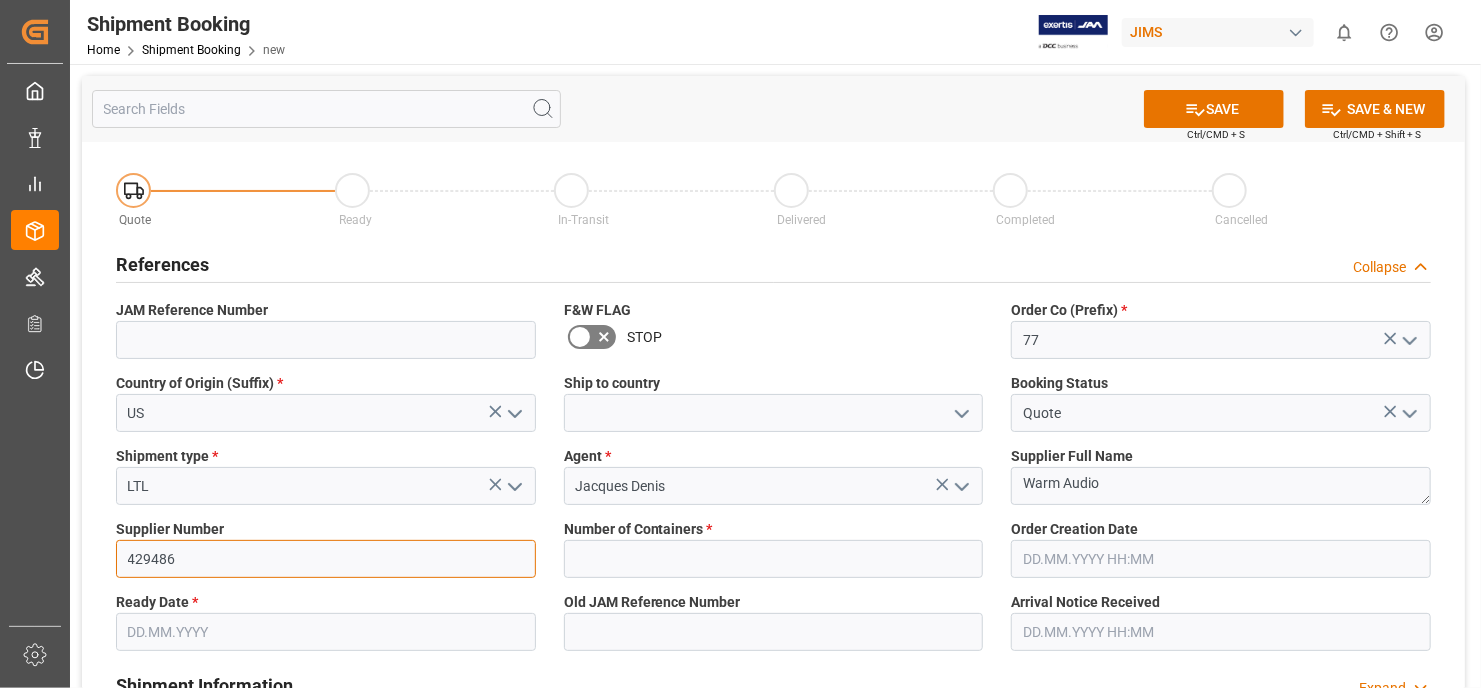 type on "429486" 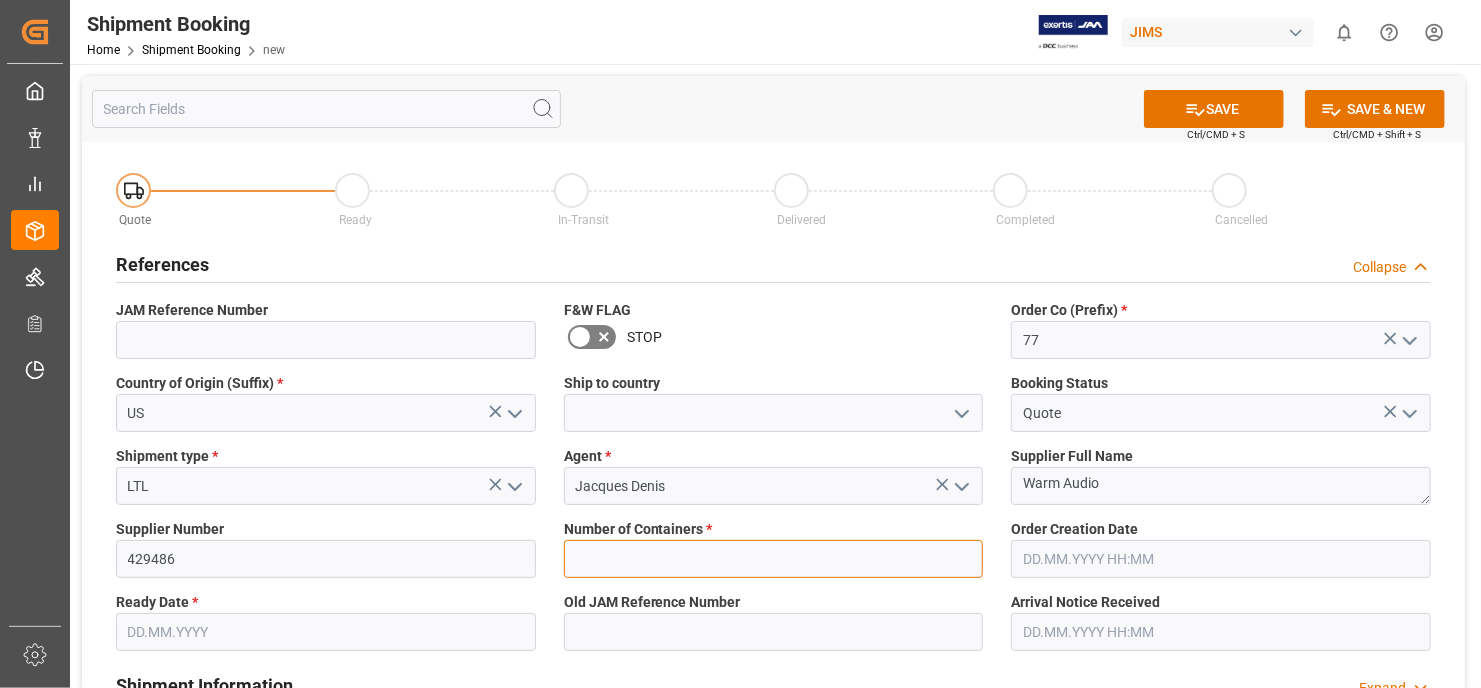 drag, startPoint x: 878, startPoint y: 563, endPoint x: 877, endPoint y: 550, distance: 13.038404 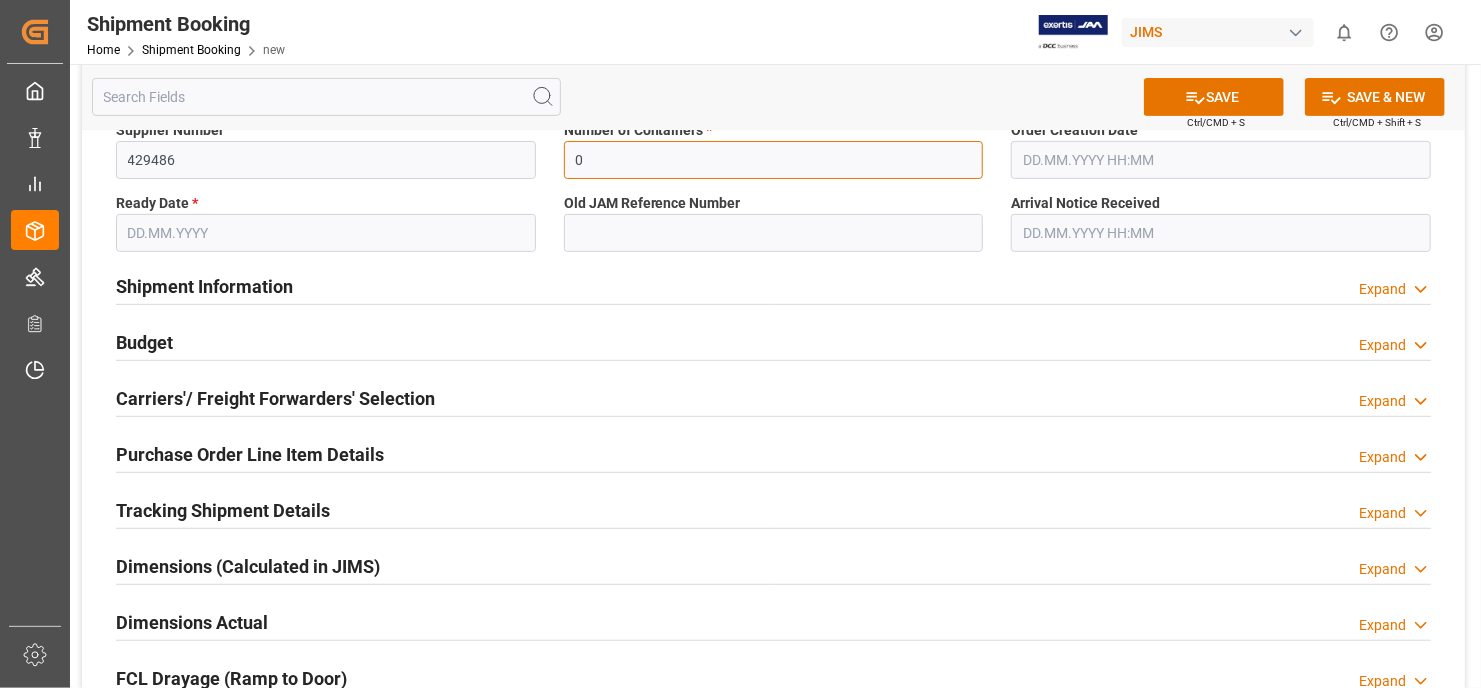 scroll, scrollTop: 400, scrollLeft: 0, axis: vertical 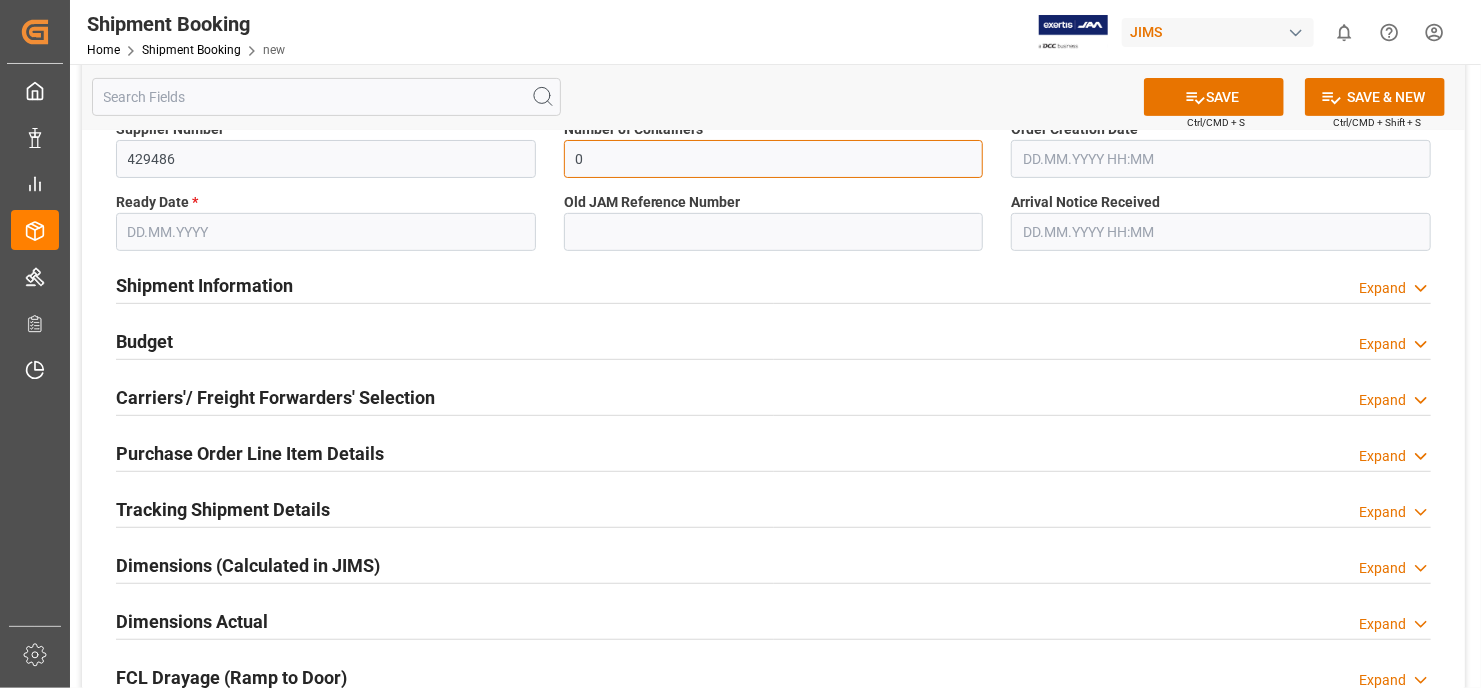 type on "0" 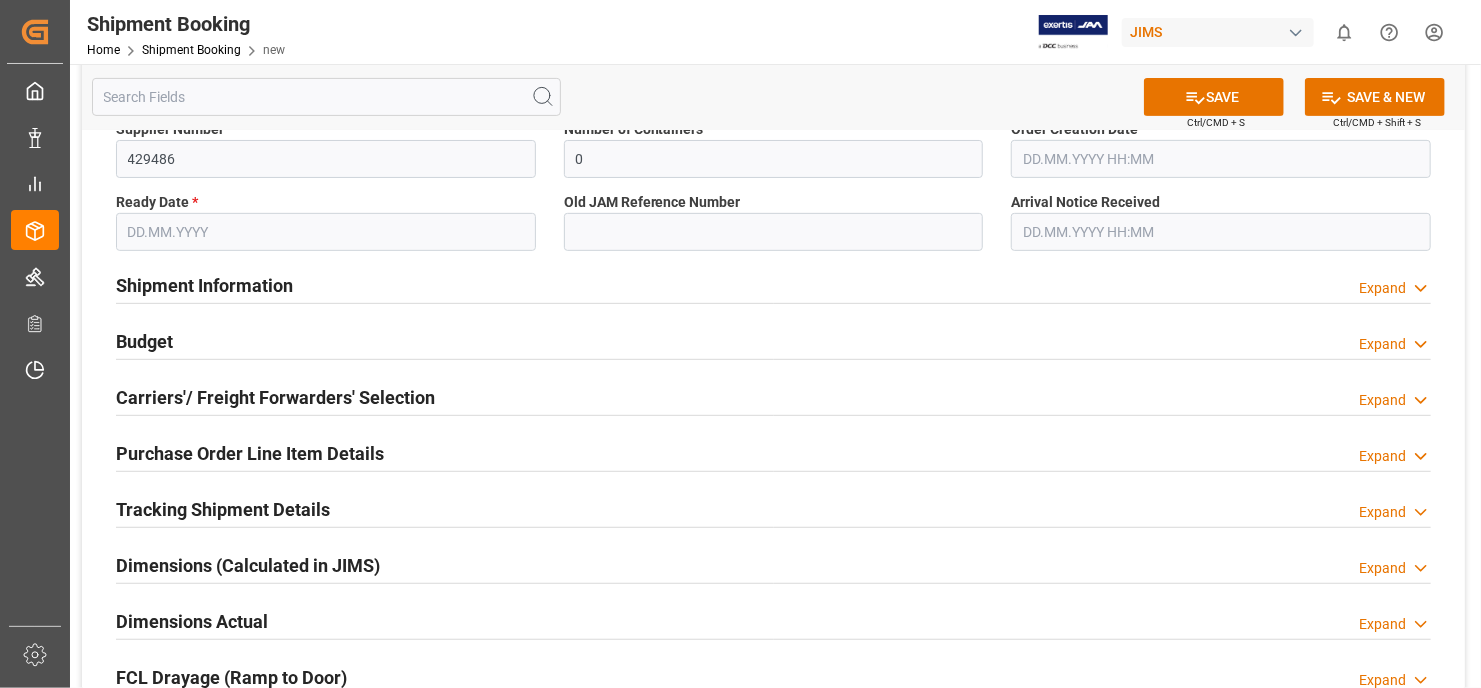 click at bounding box center (326, 232) 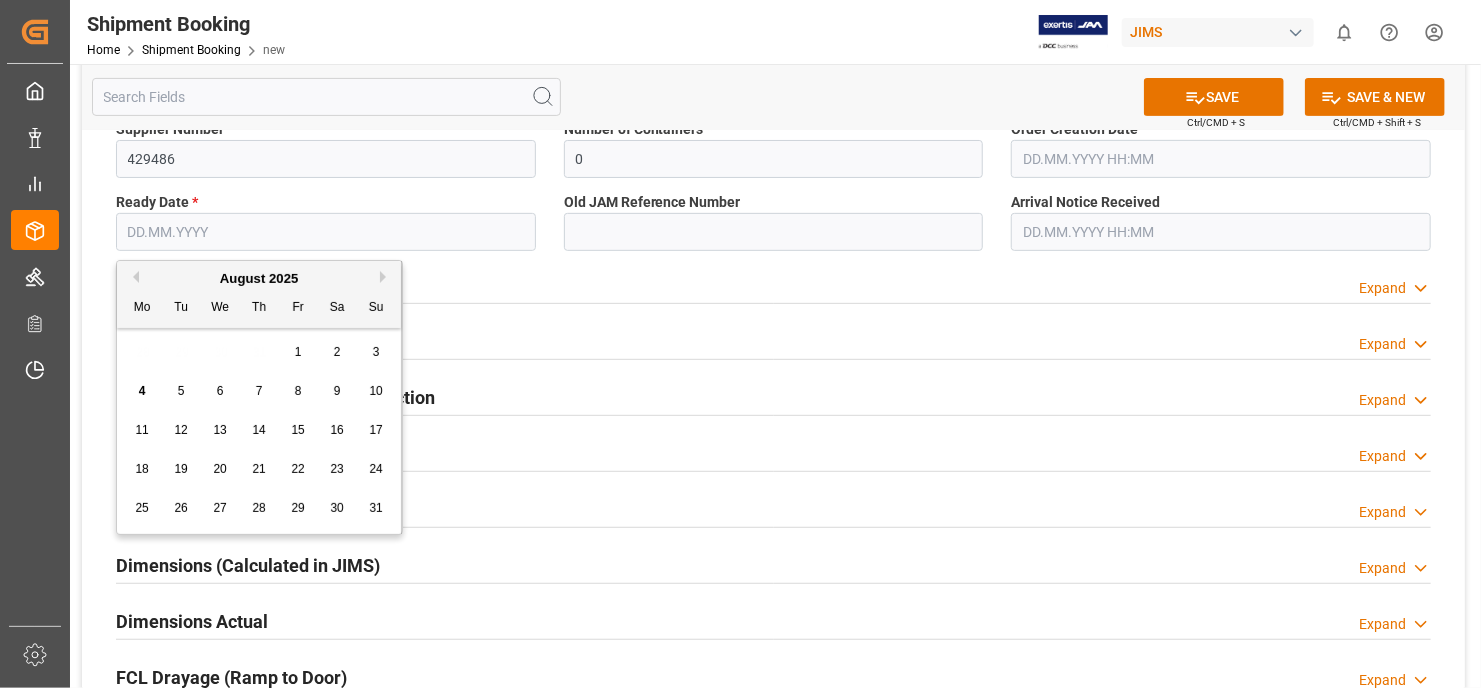 click on "28 29 30 31 1 2 3" at bounding box center (259, 352) 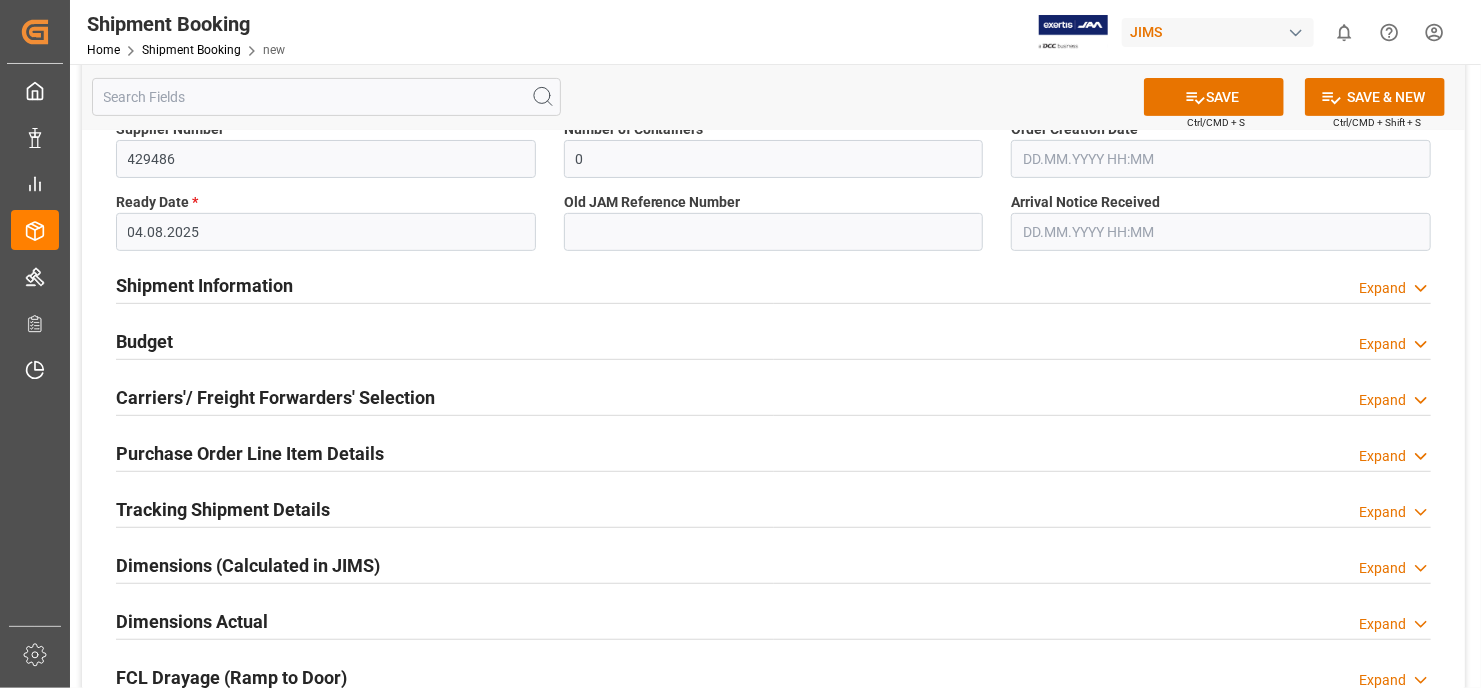 drag, startPoint x: 592, startPoint y: 276, endPoint x: 574, endPoint y: 298, distance: 28.42534 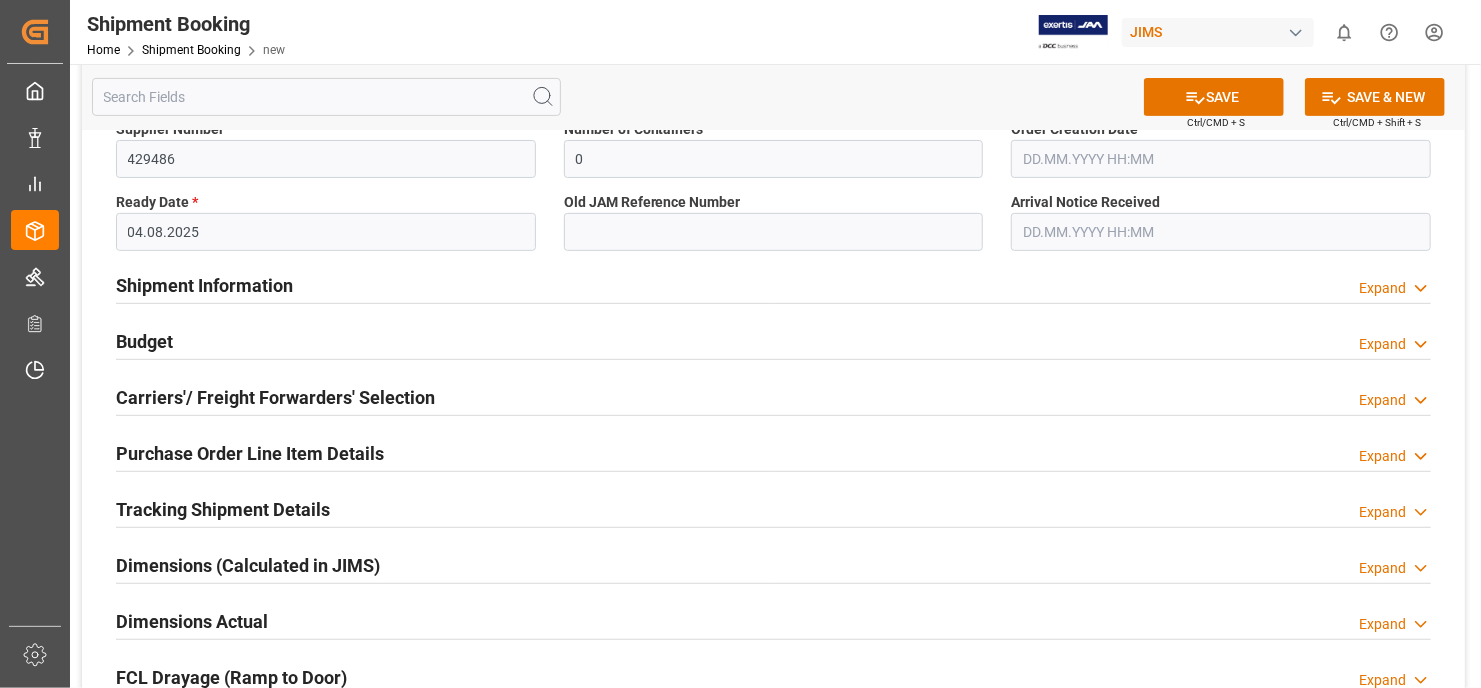 click on "Shipment Information Expand" at bounding box center [773, 284] 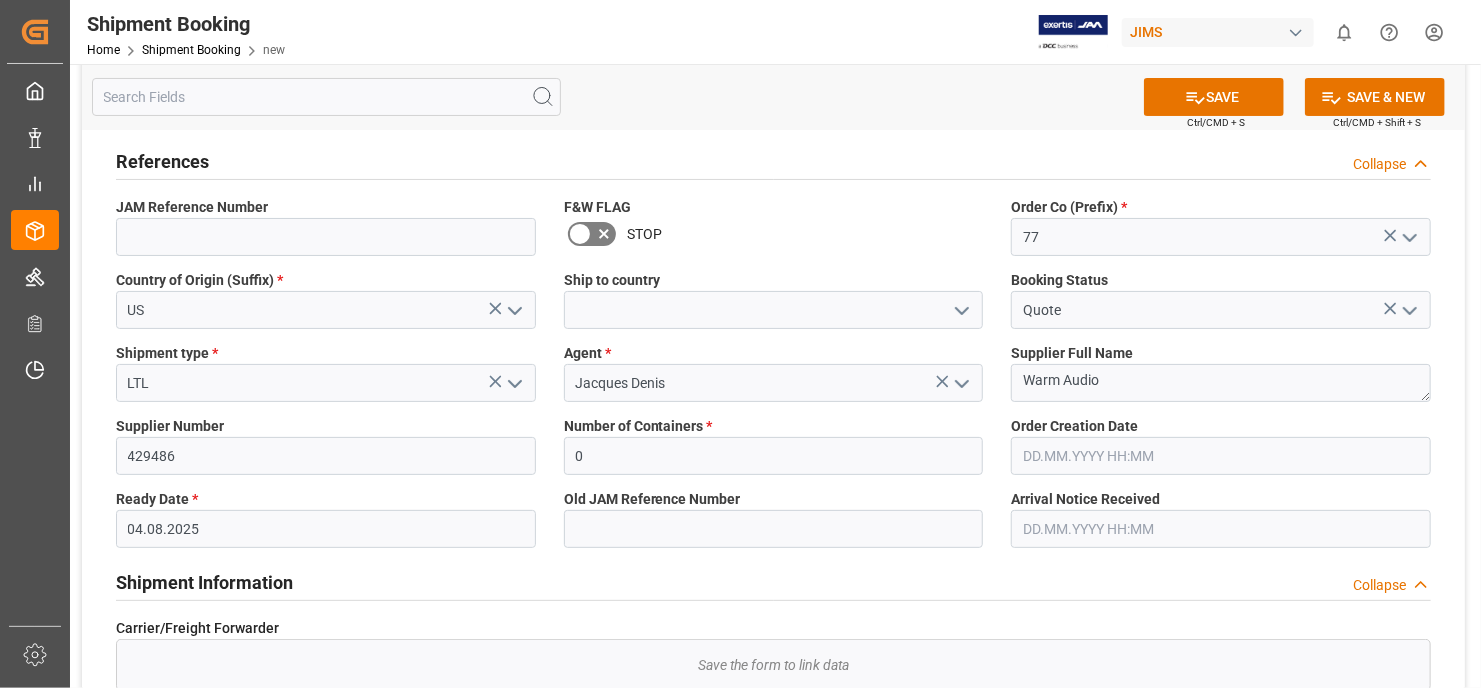 scroll, scrollTop: 0, scrollLeft: 0, axis: both 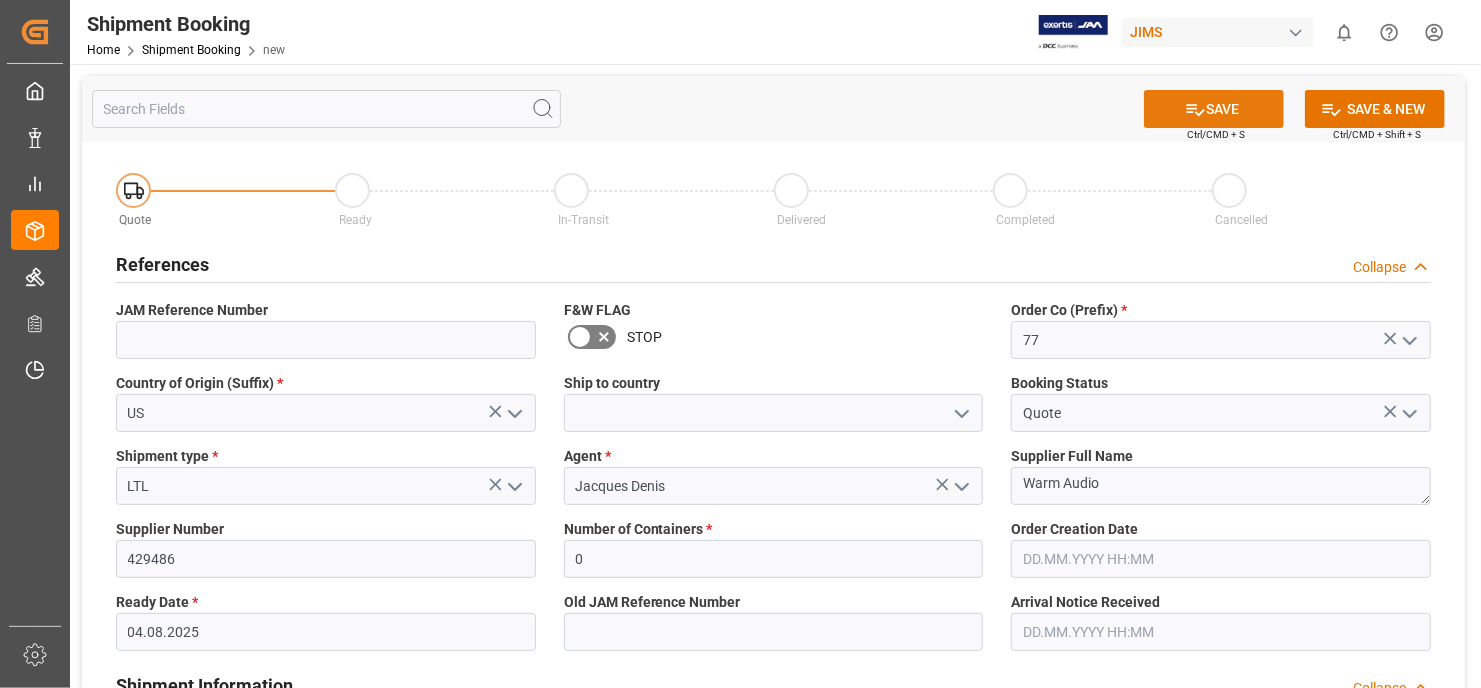 click on "SAVE" at bounding box center [1214, 109] 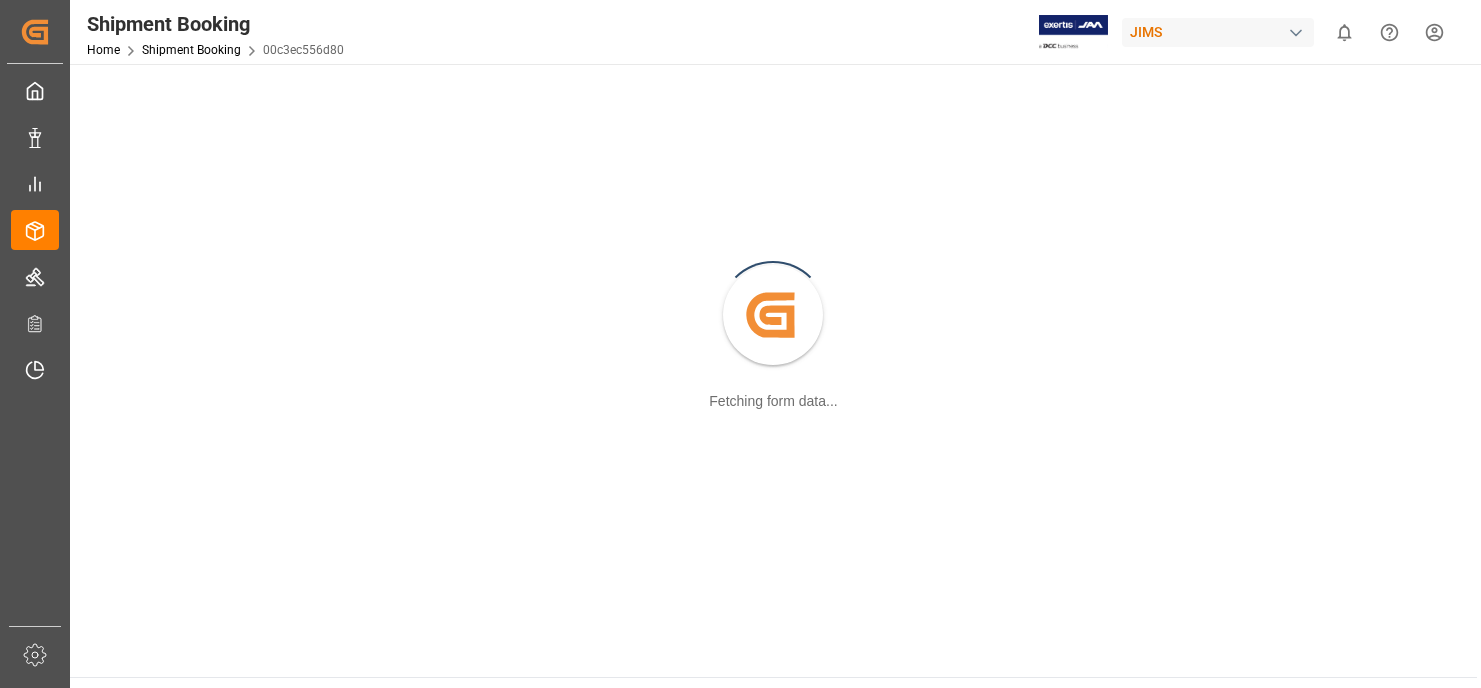 scroll, scrollTop: 0, scrollLeft: 0, axis: both 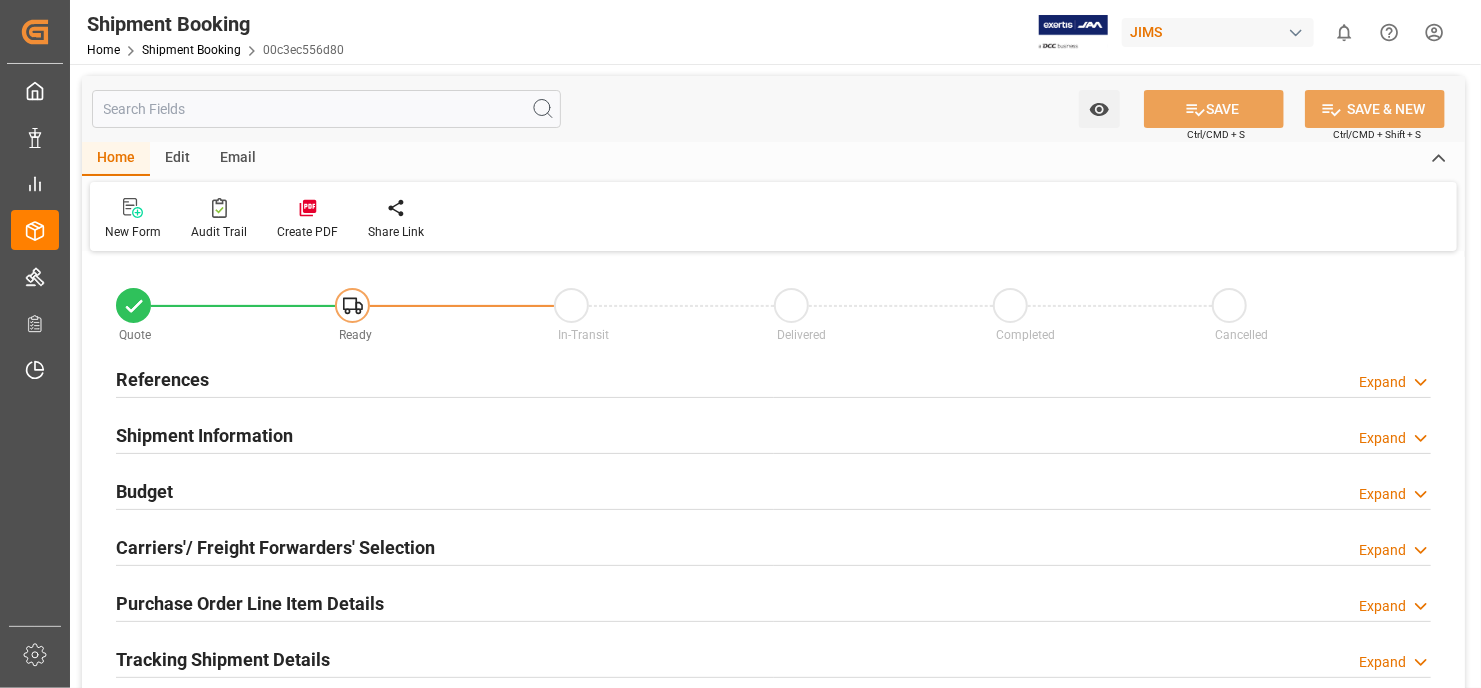 type on "0" 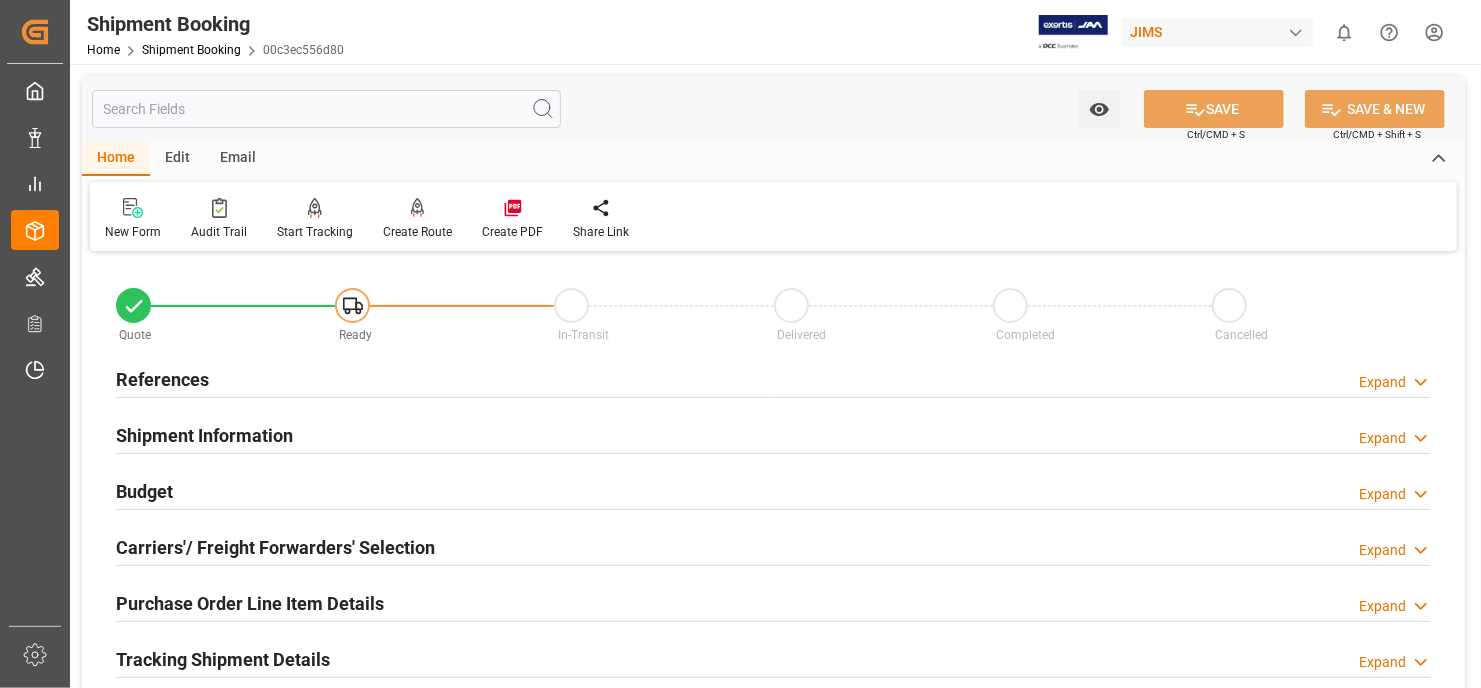 click on "References" at bounding box center [162, 379] 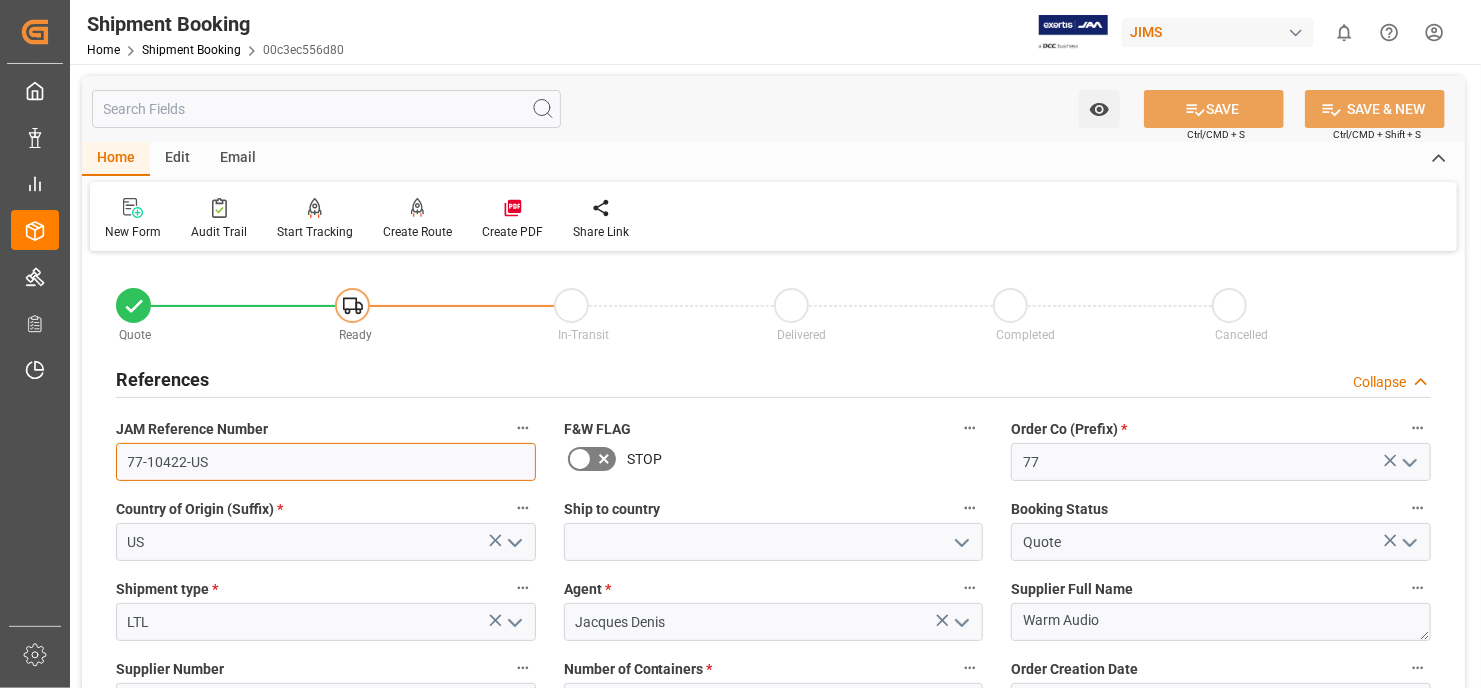 drag, startPoint x: 198, startPoint y: 458, endPoint x: 208, endPoint y: 461, distance: 10.440307 